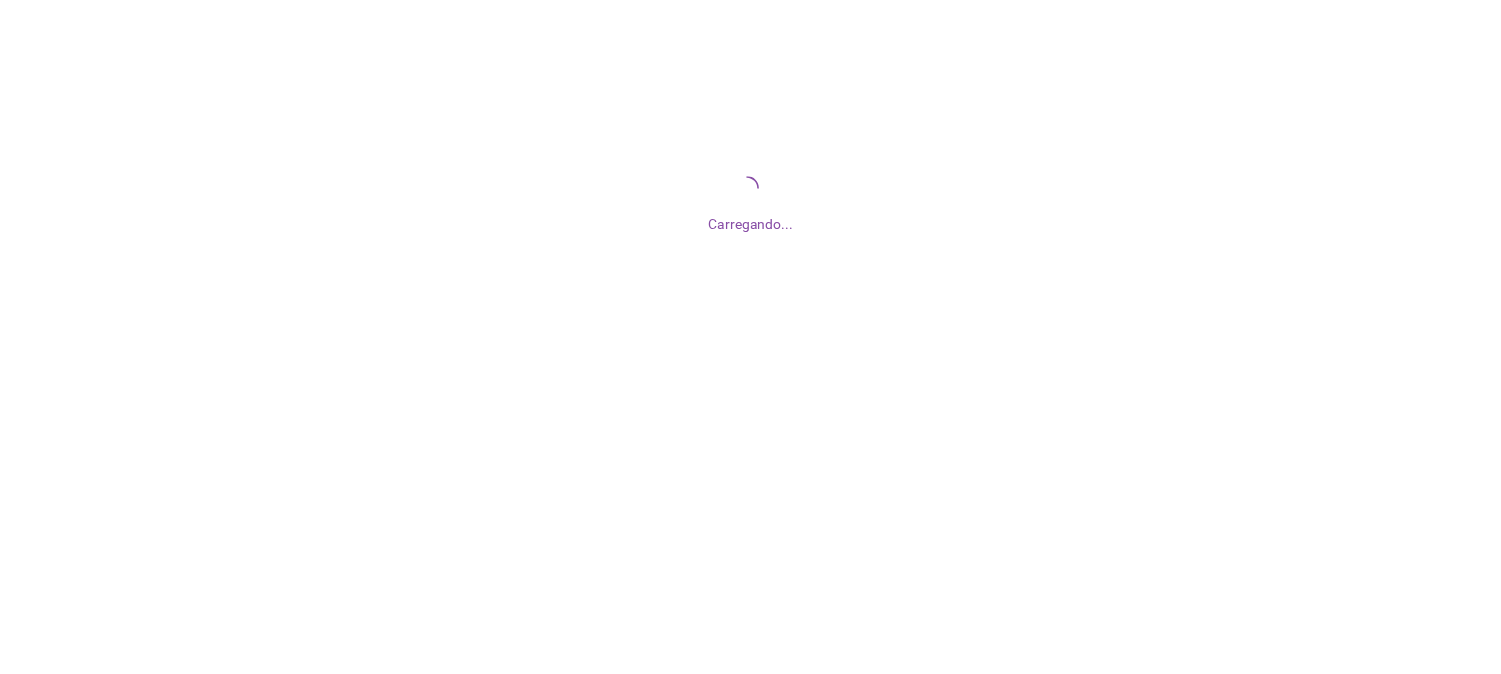 scroll, scrollTop: 0, scrollLeft: 0, axis: both 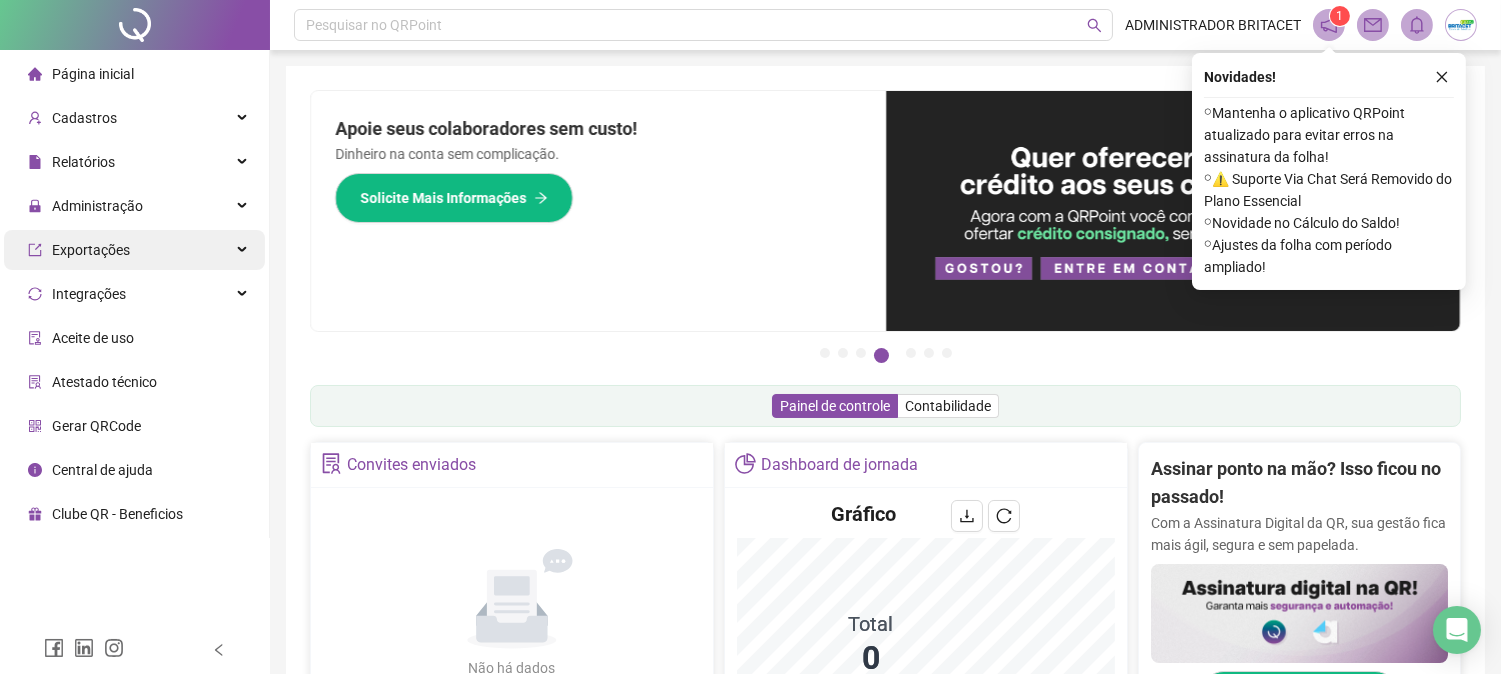 drag, startPoint x: 98, startPoint y: 200, endPoint x: 110, endPoint y: 241, distance: 42.72002 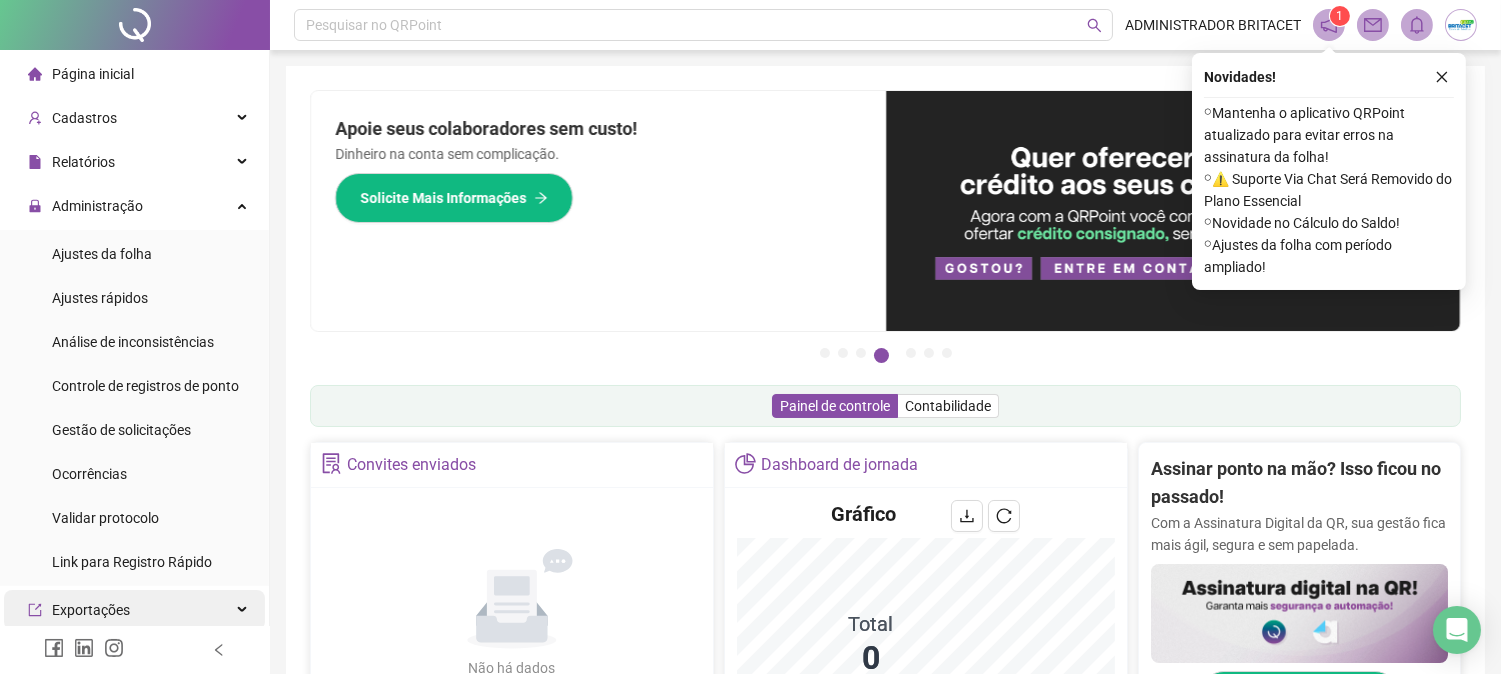 click on "Ajustes da folha" at bounding box center (102, 254) 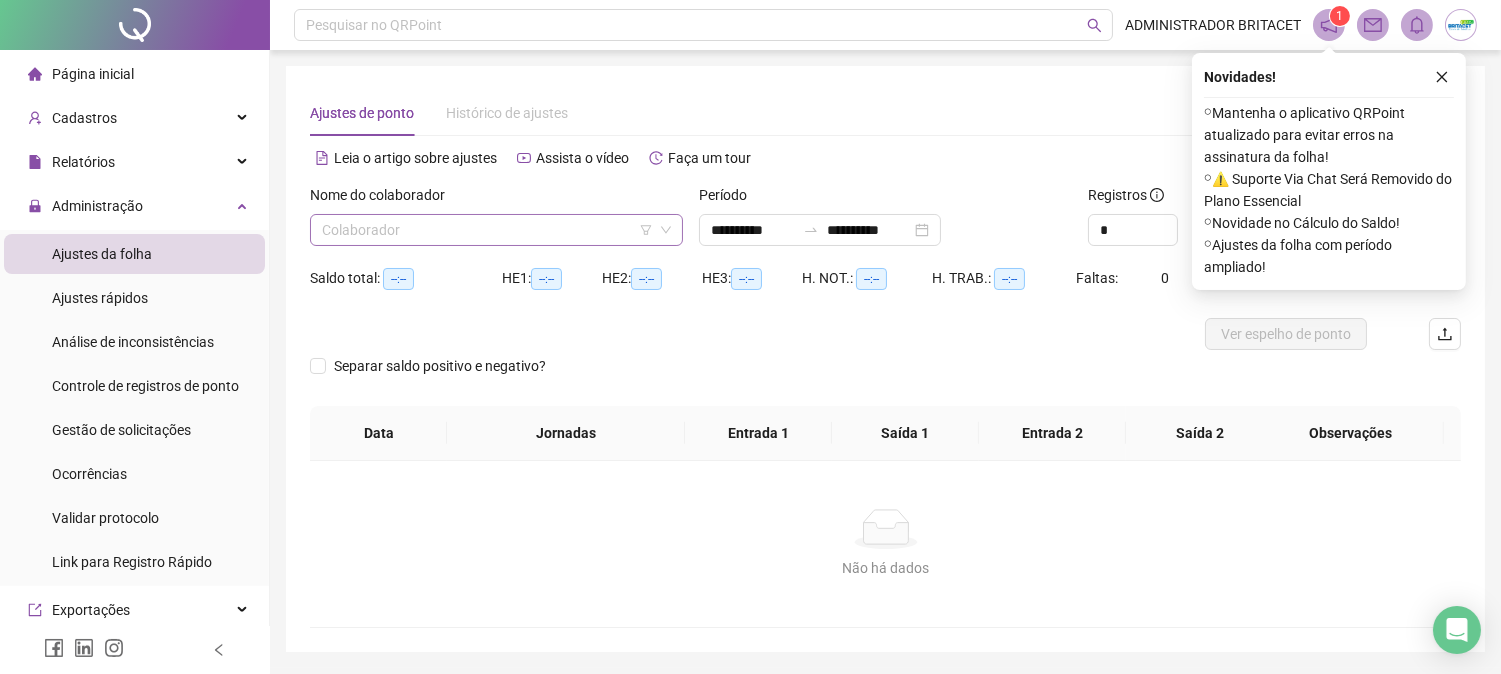 click at bounding box center (487, 230) 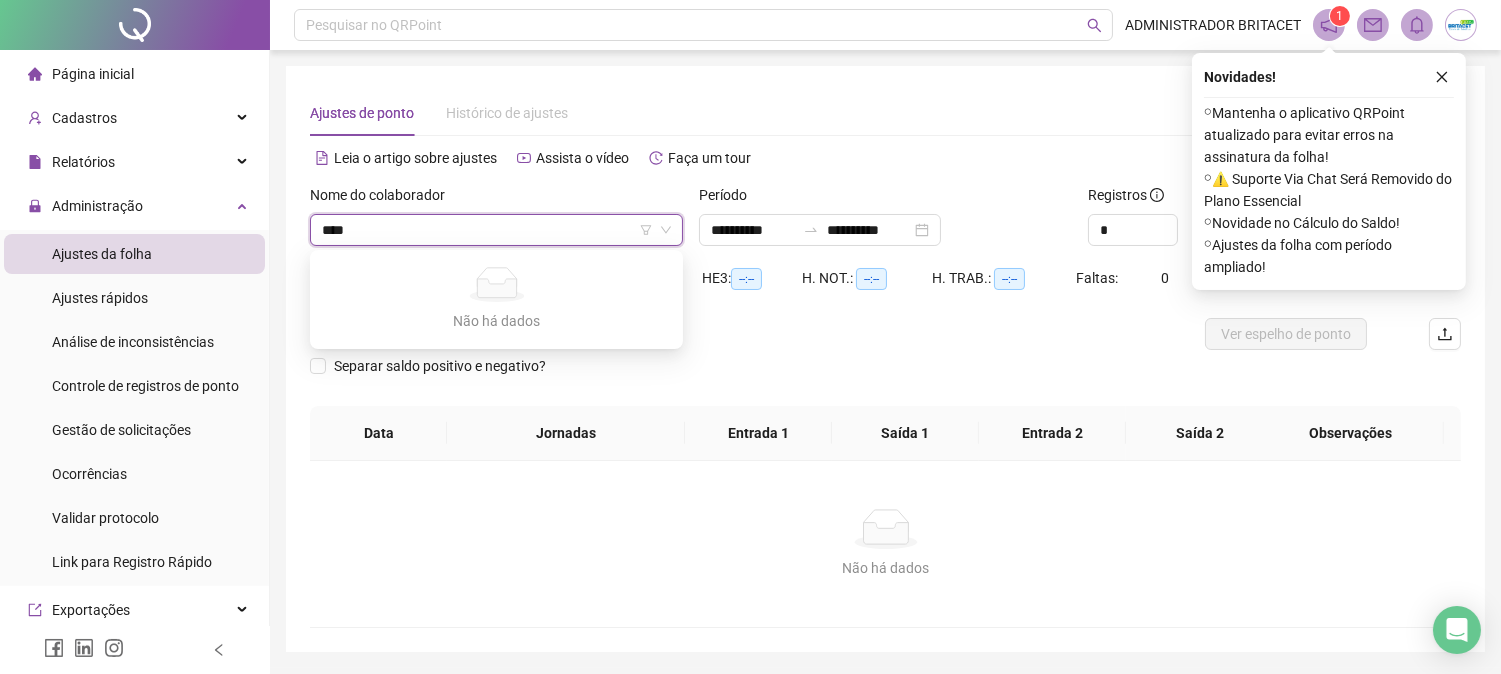 type on "***" 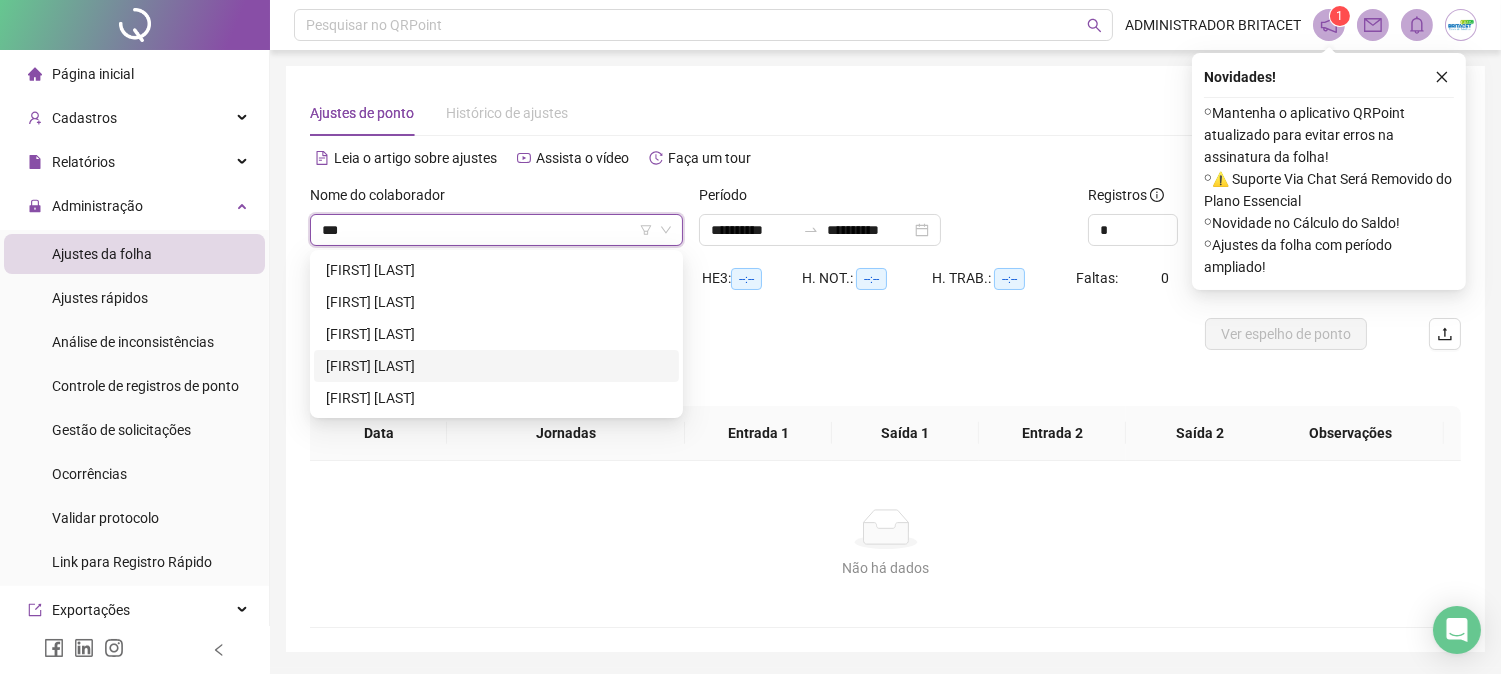 click on "[FIRST] [LAST]" at bounding box center (496, 366) 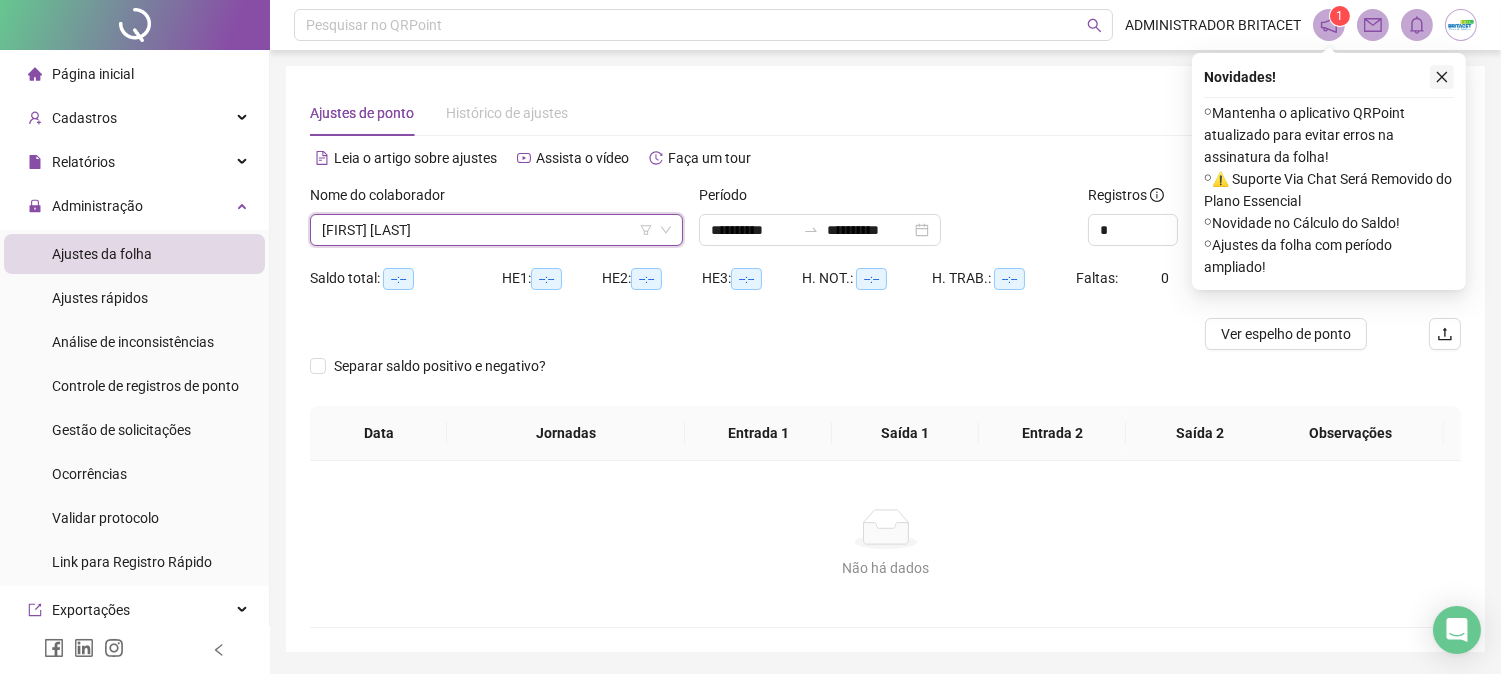 click 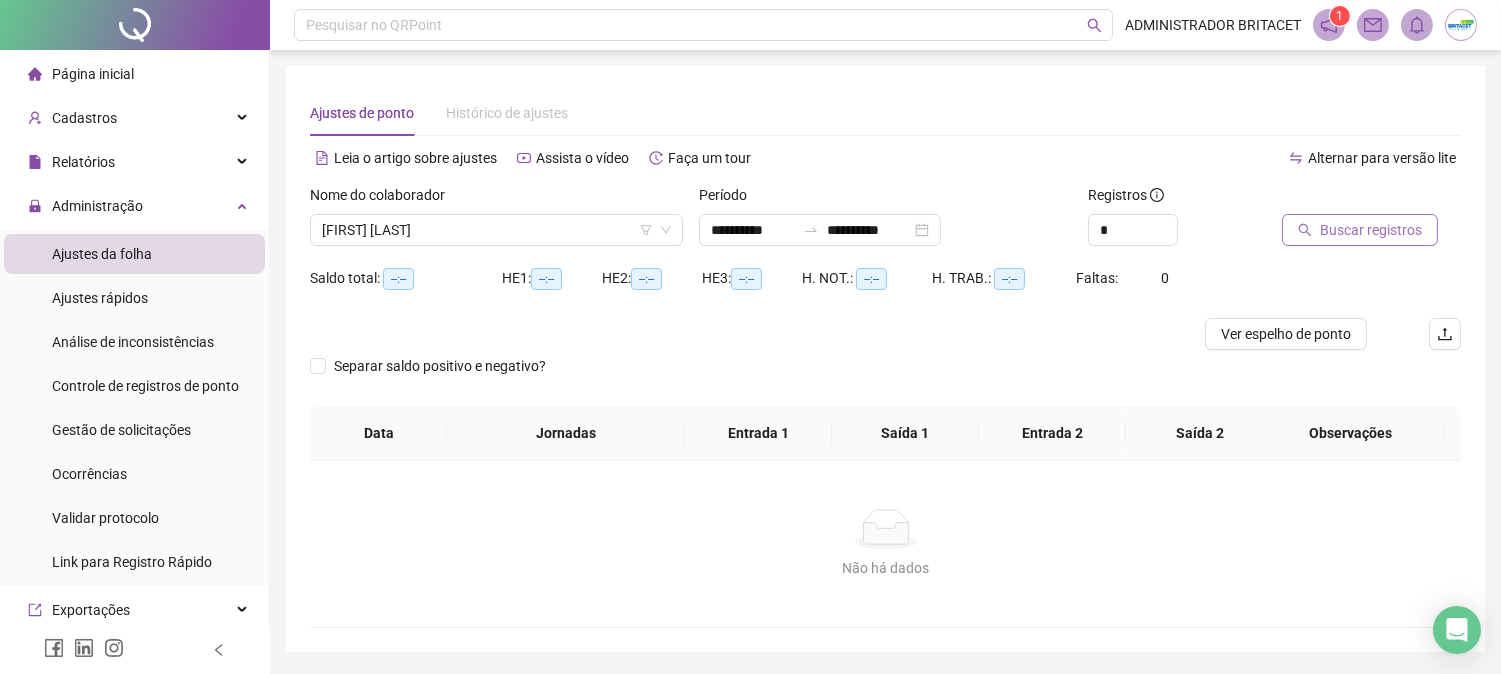 click on "Buscar registros" at bounding box center [1371, 230] 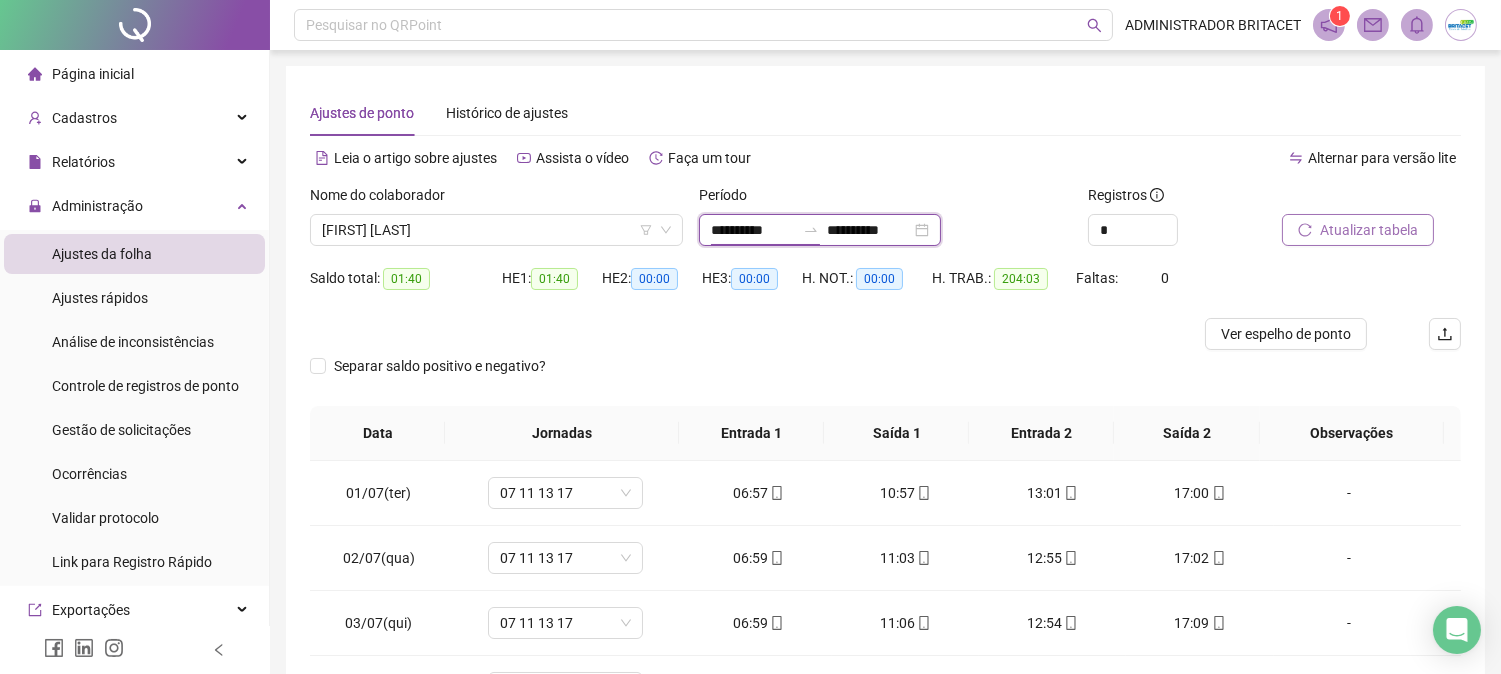 click on "**********" at bounding box center [753, 230] 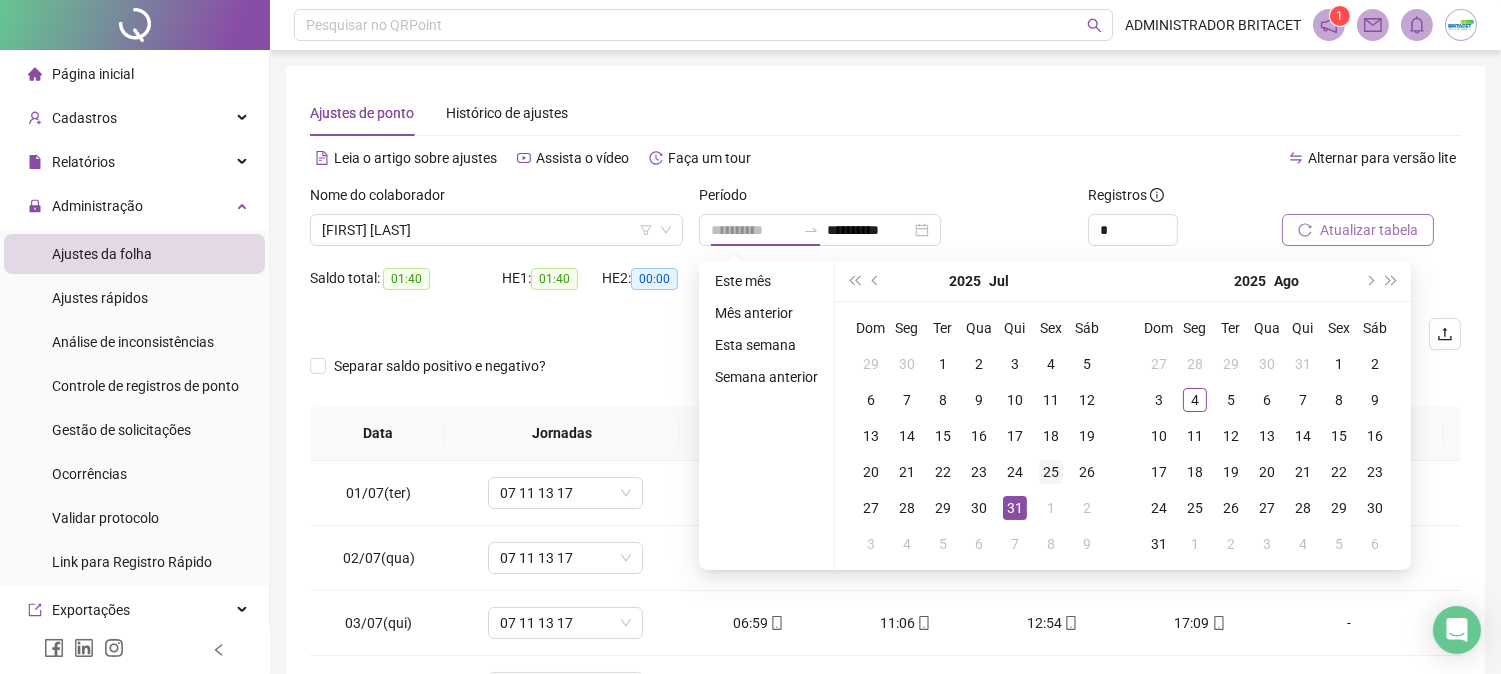 drag, startPoint x: 1010, startPoint y: 503, endPoint x: 1051, endPoint y: 480, distance: 47.010635 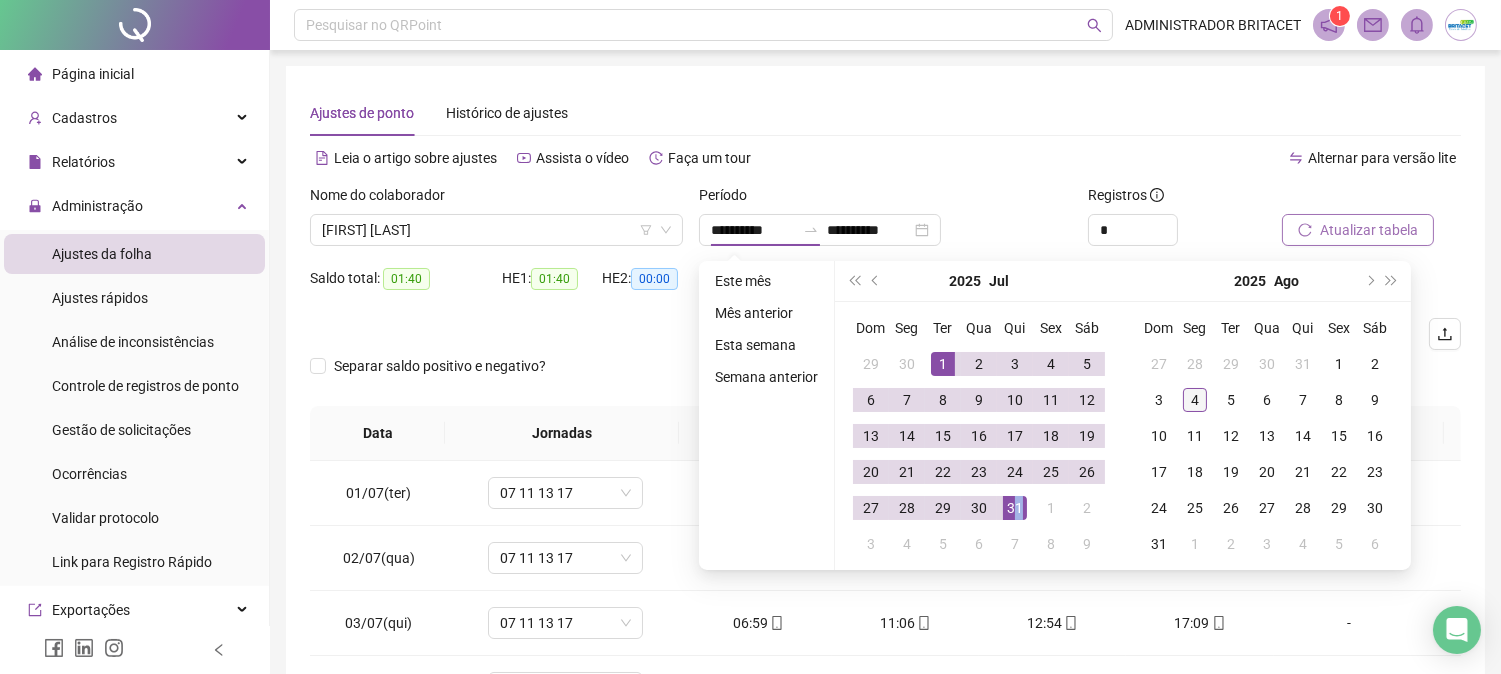 type on "**********" 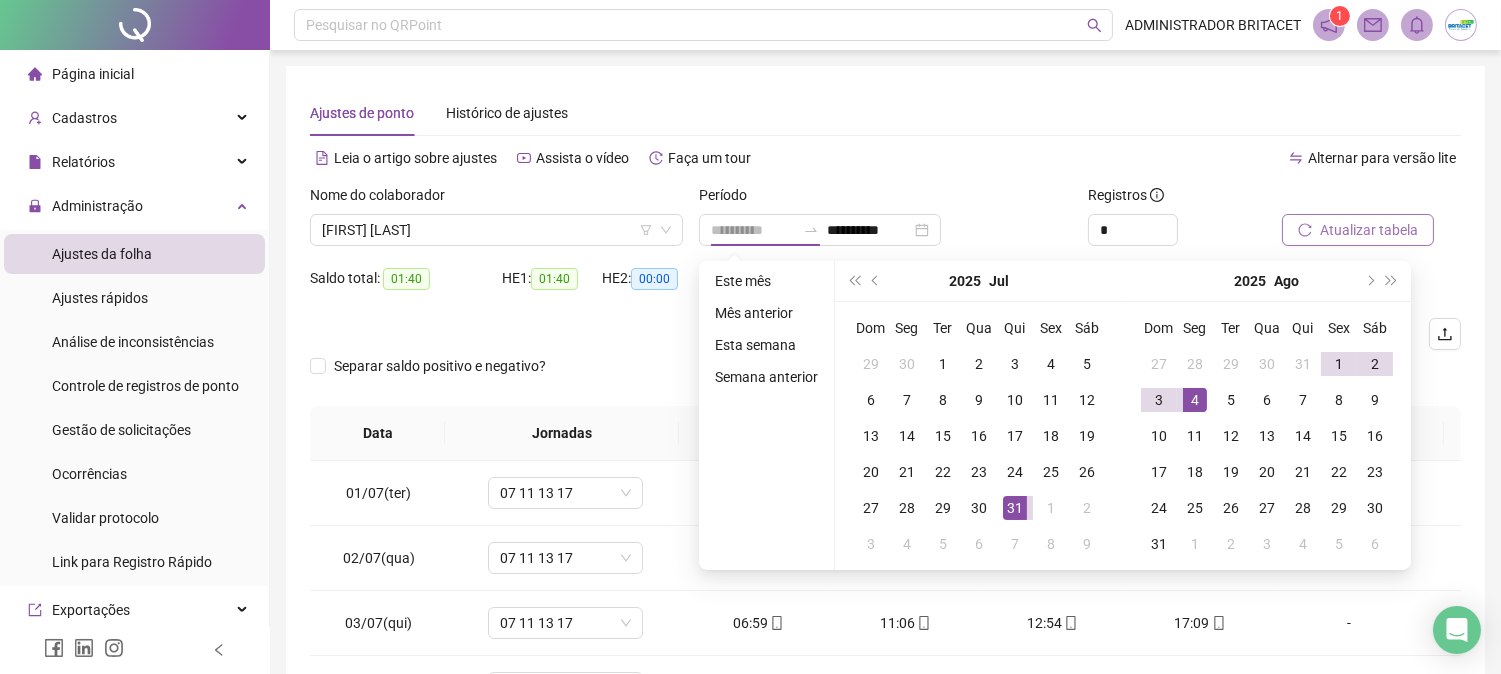 click on "4" at bounding box center [1195, 400] 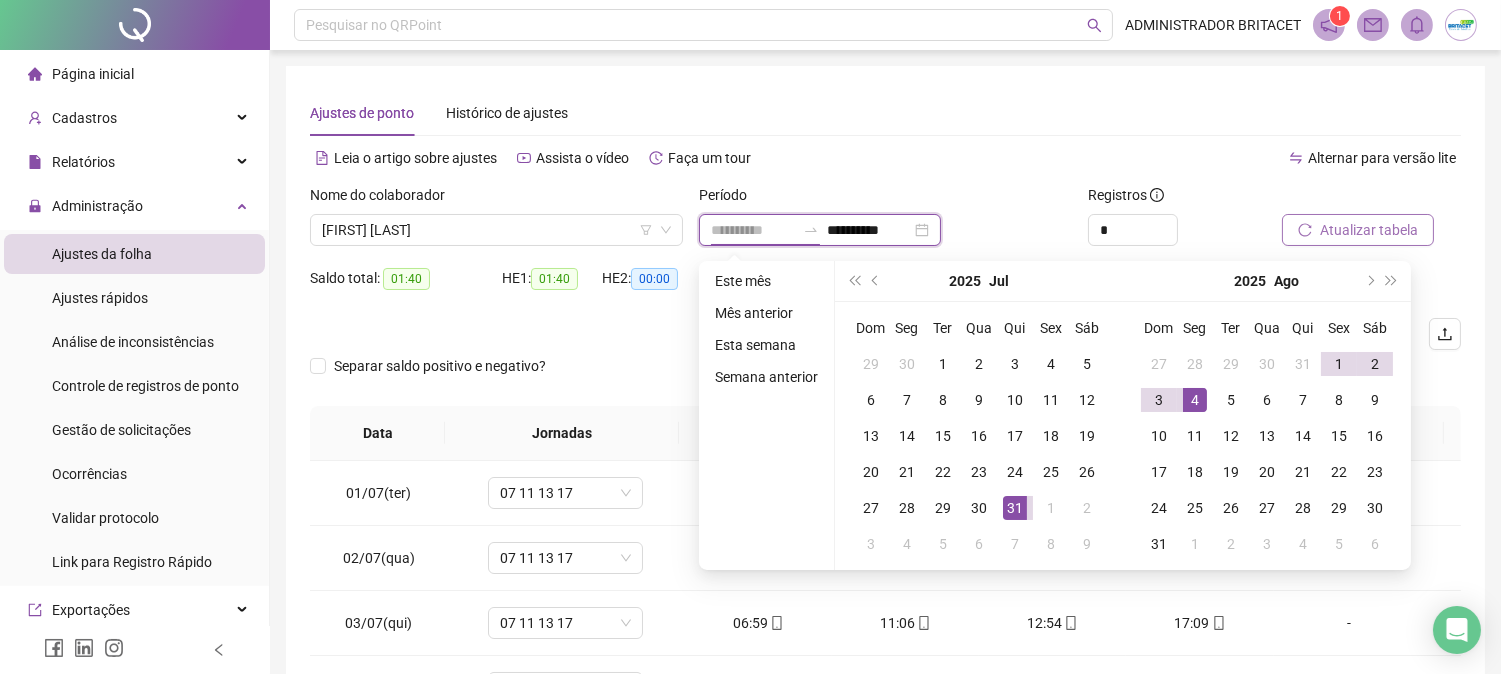 type on "**********" 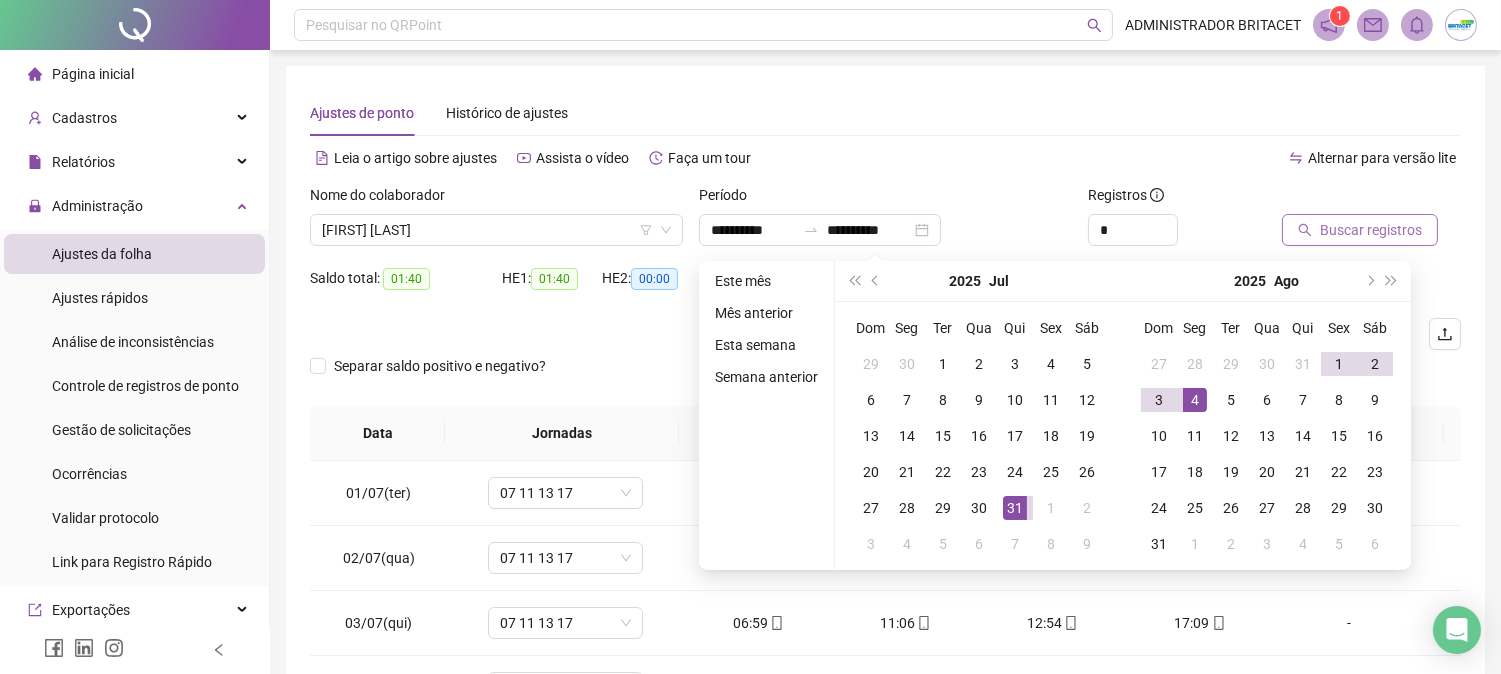 type on "**********" 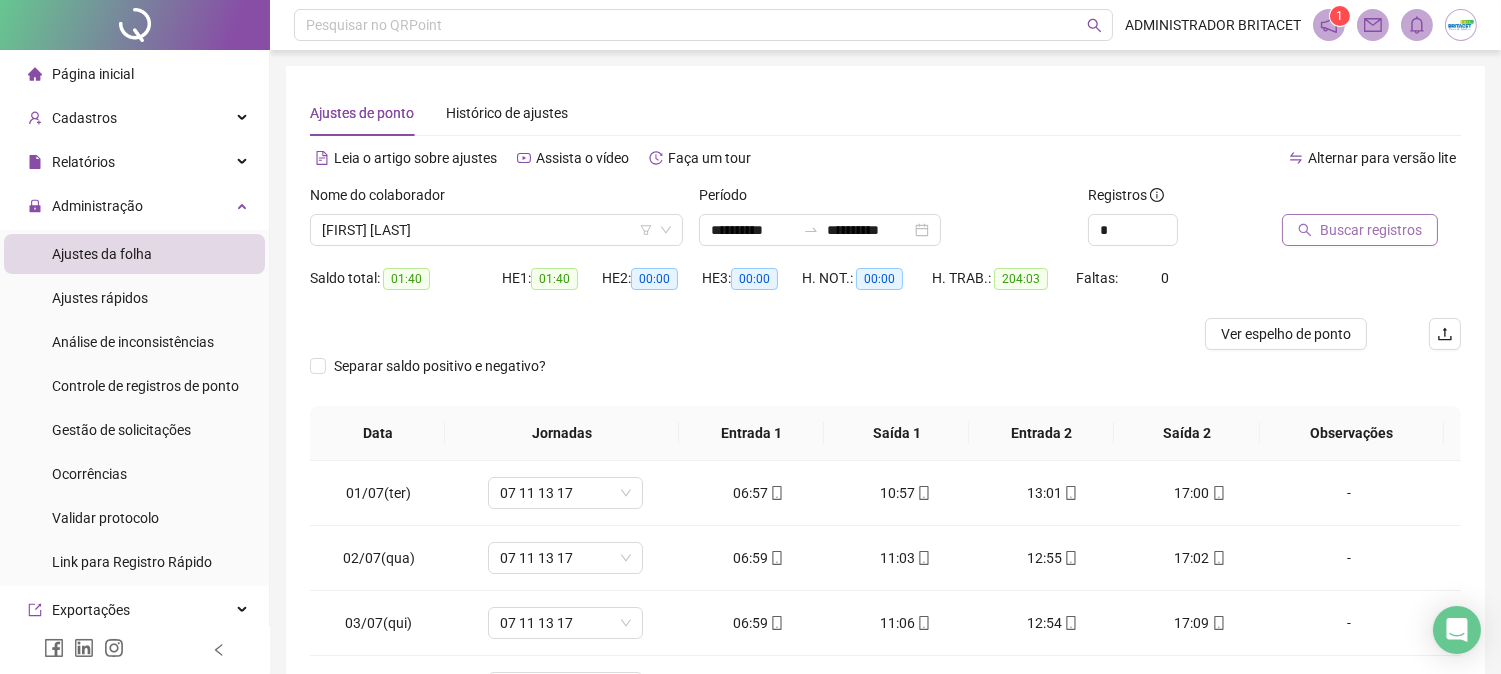 click on "Buscar registros" at bounding box center (1371, 230) 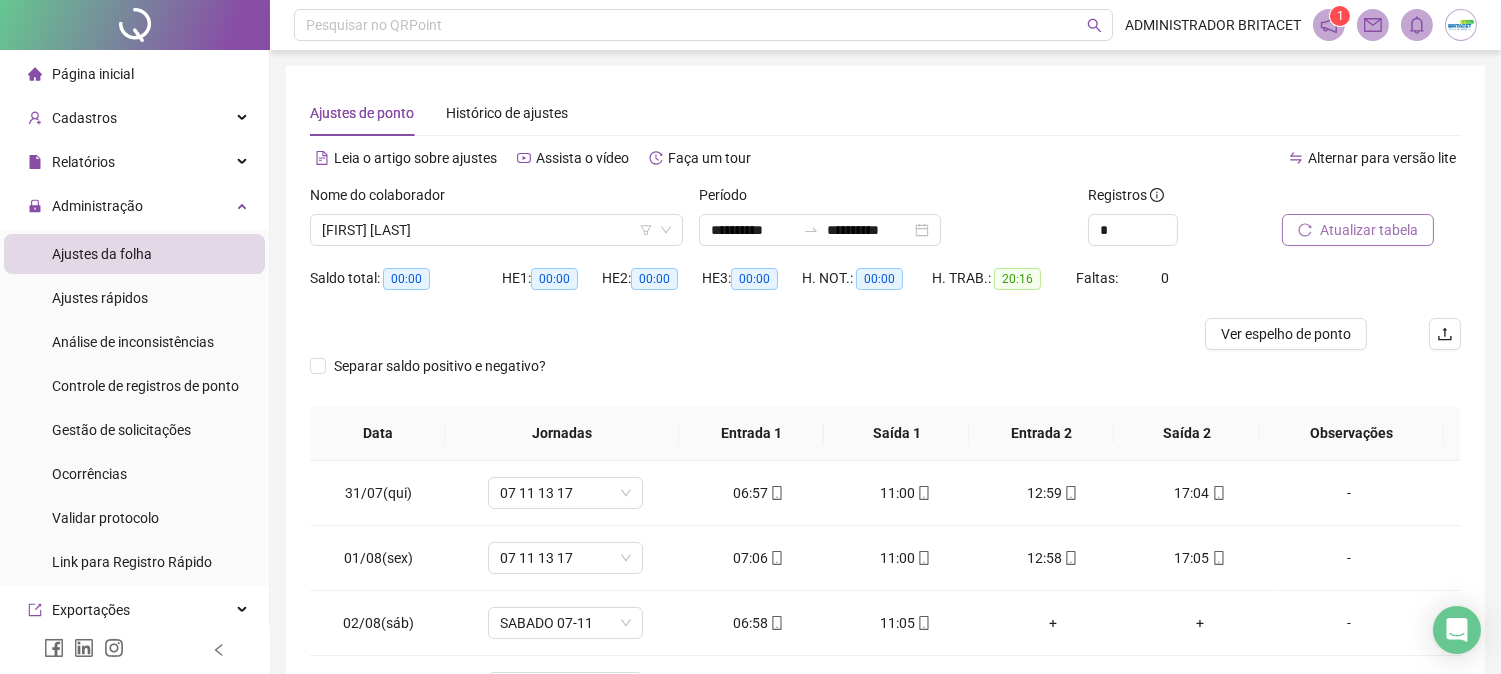 scroll, scrollTop: 222, scrollLeft: 0, axis: vertical 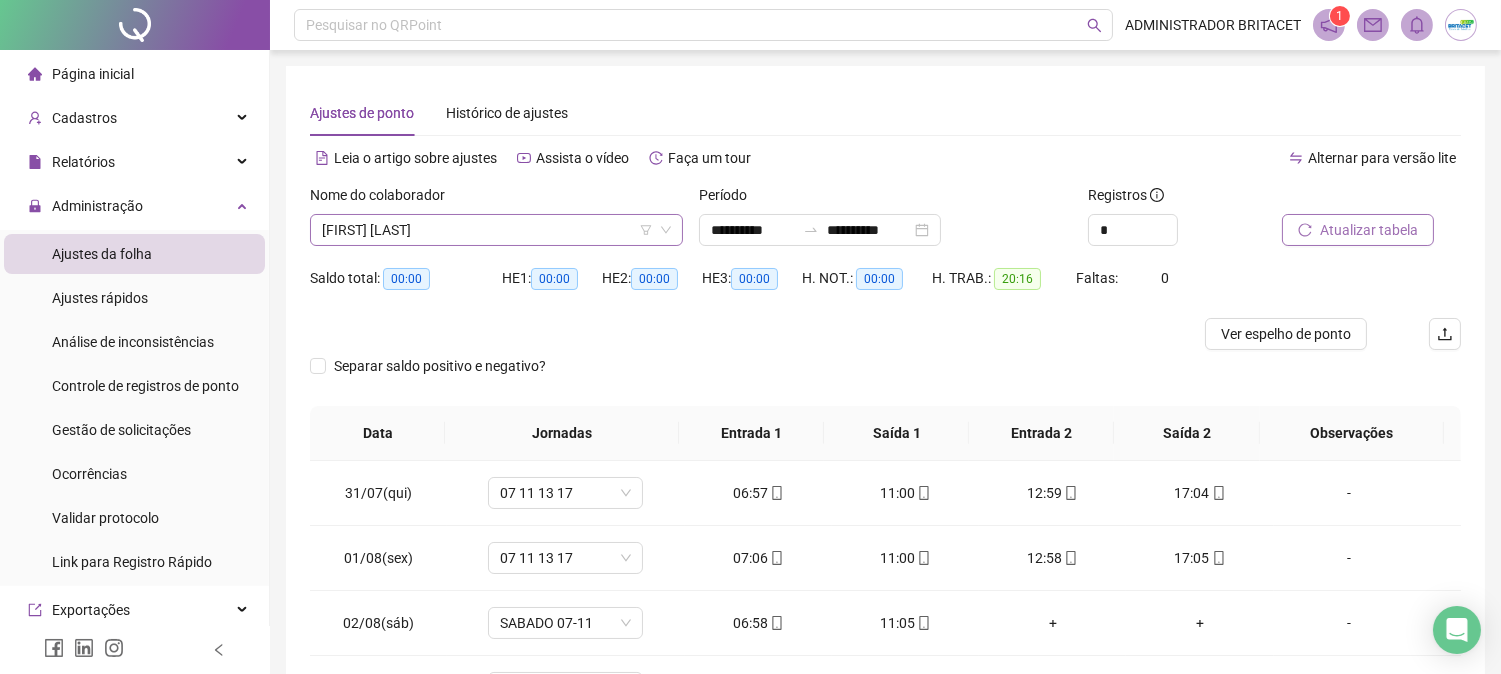 click on "[FIRST] [LAST]" at bounding box center (496, 230) 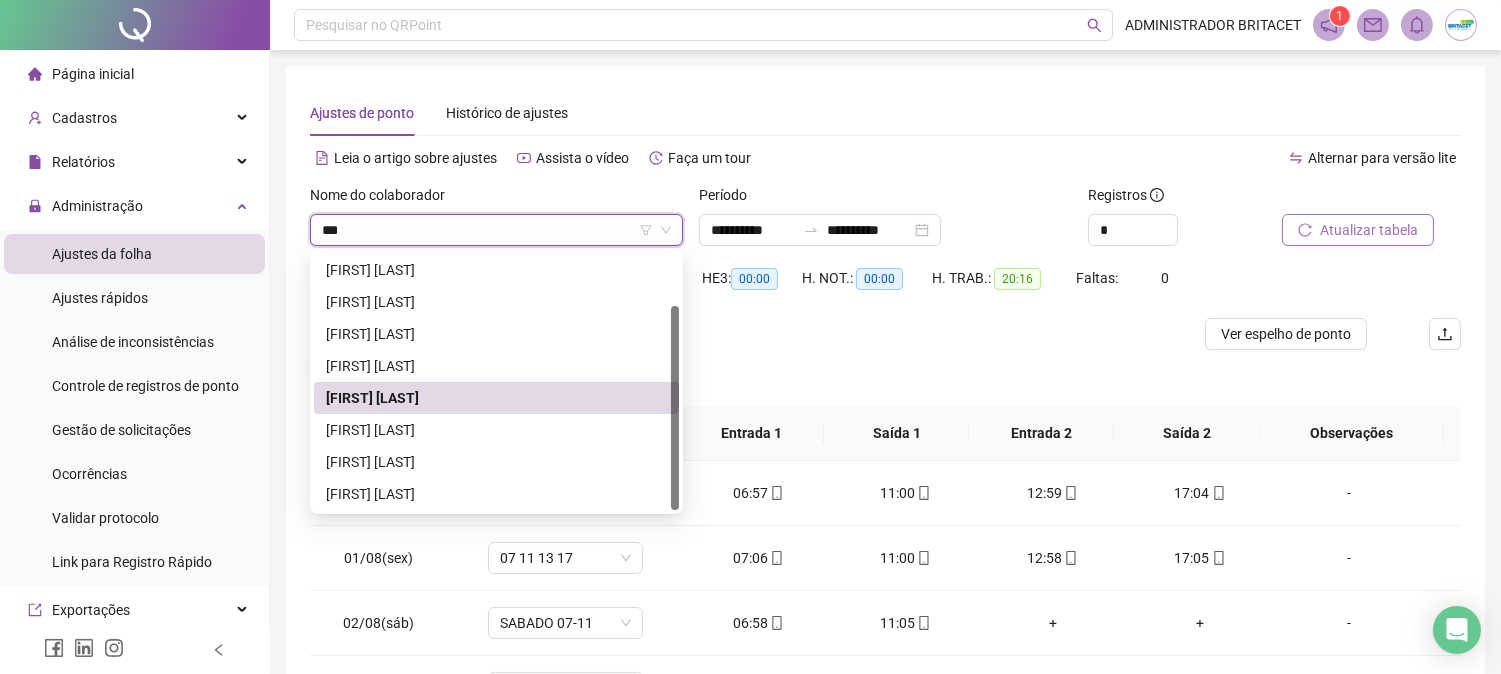 scroll, scrollTop: 0, scrollLeft: 0, axis: both 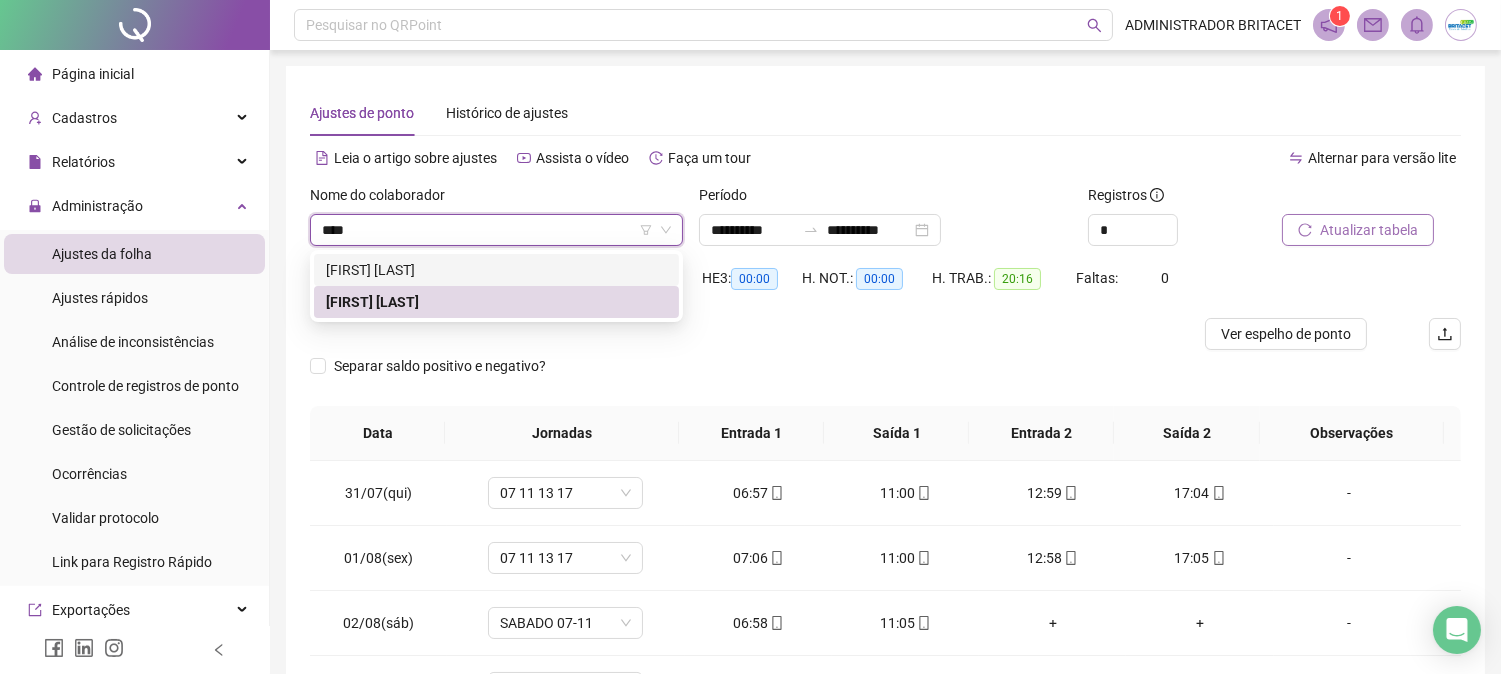 type on "***" 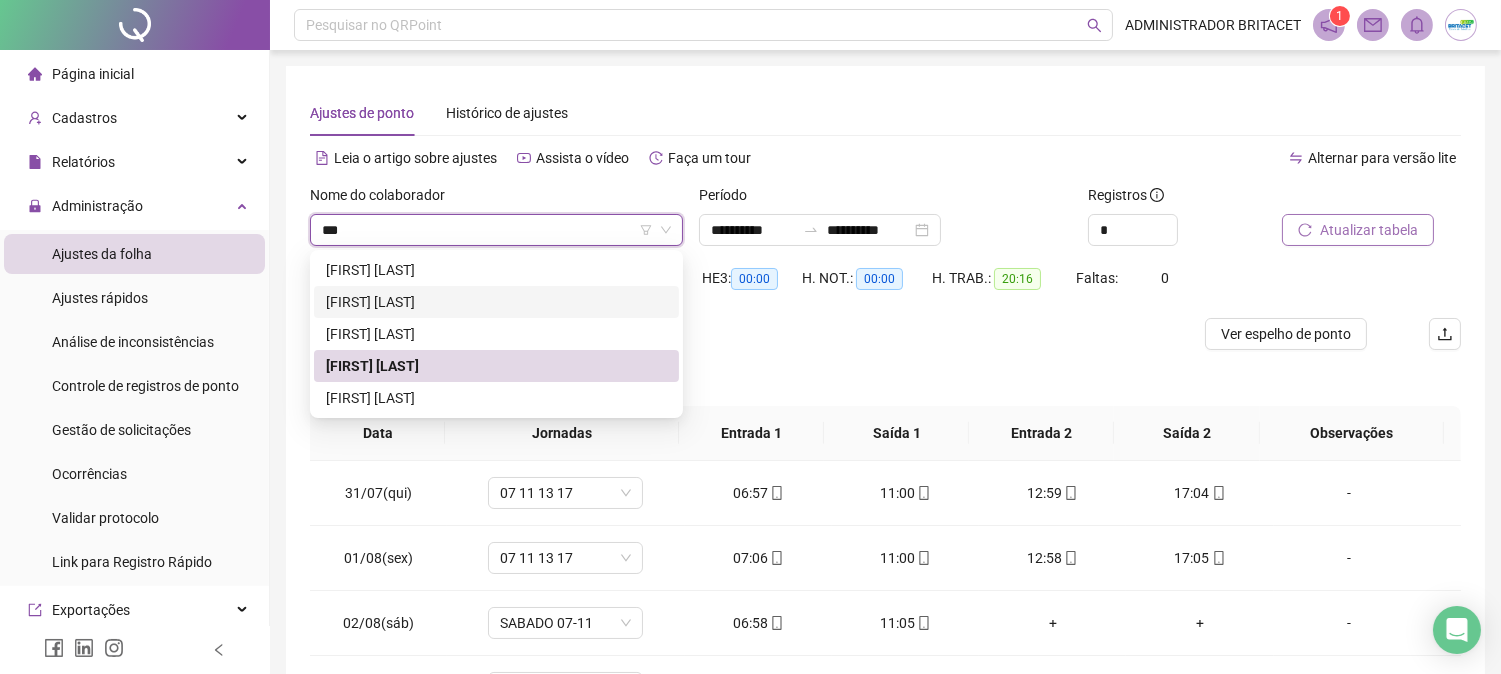 click on "[FIRST] [LAST]" at bounding box center (496, 302) 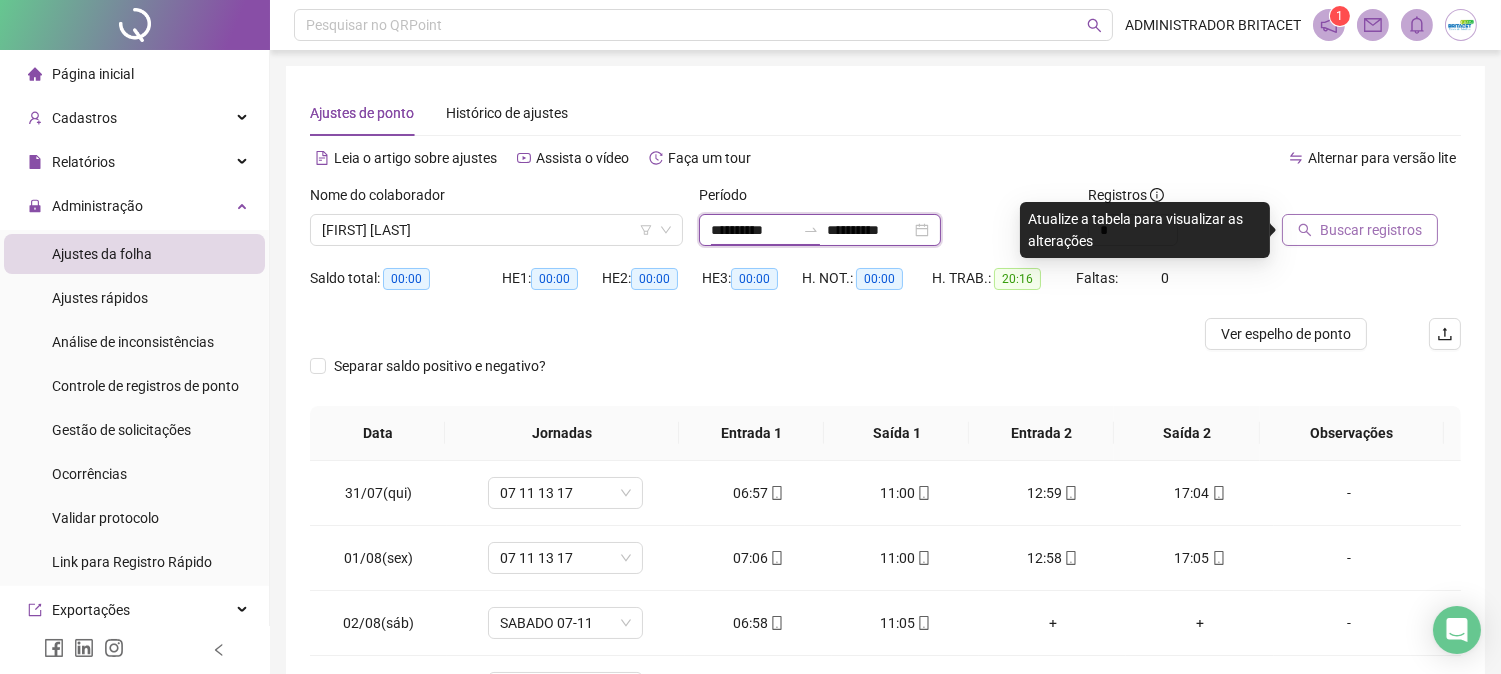click on "**********" at bounding box center [753, 230] 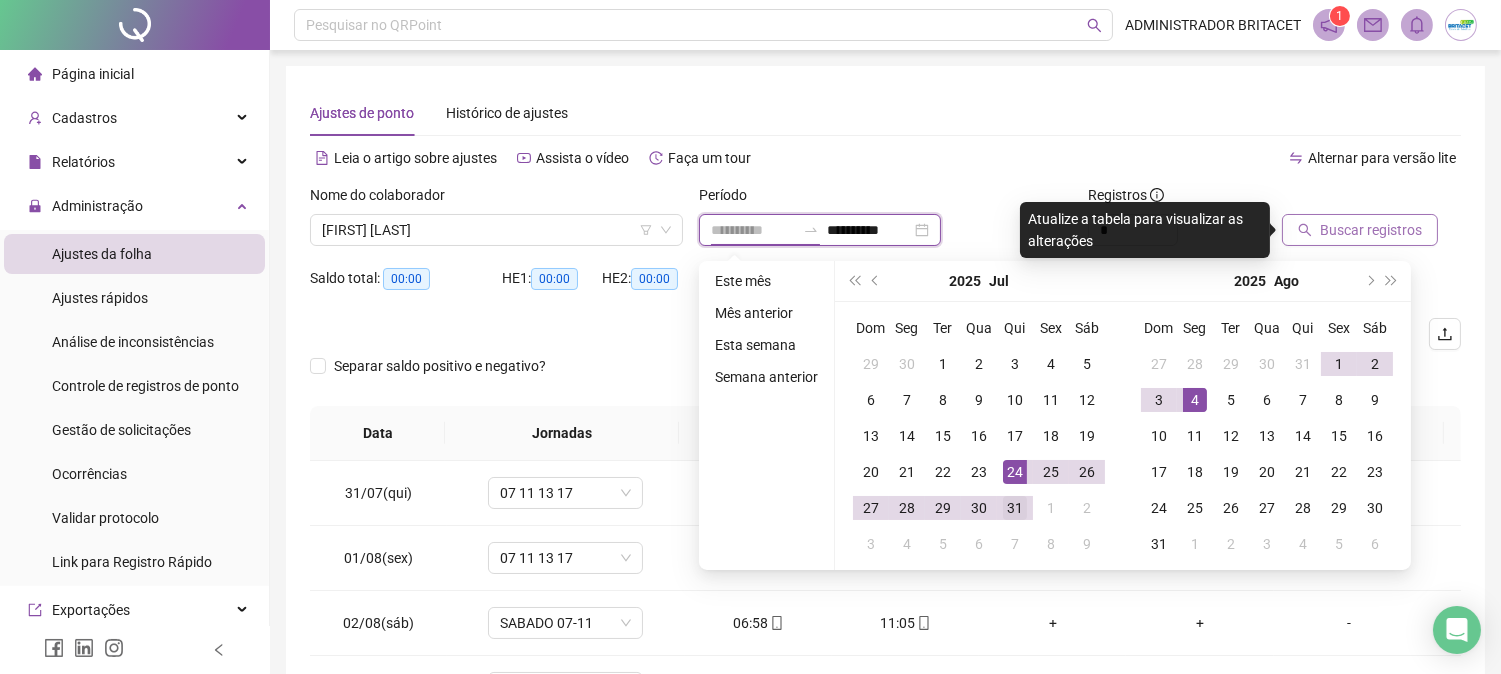 type on "**********" 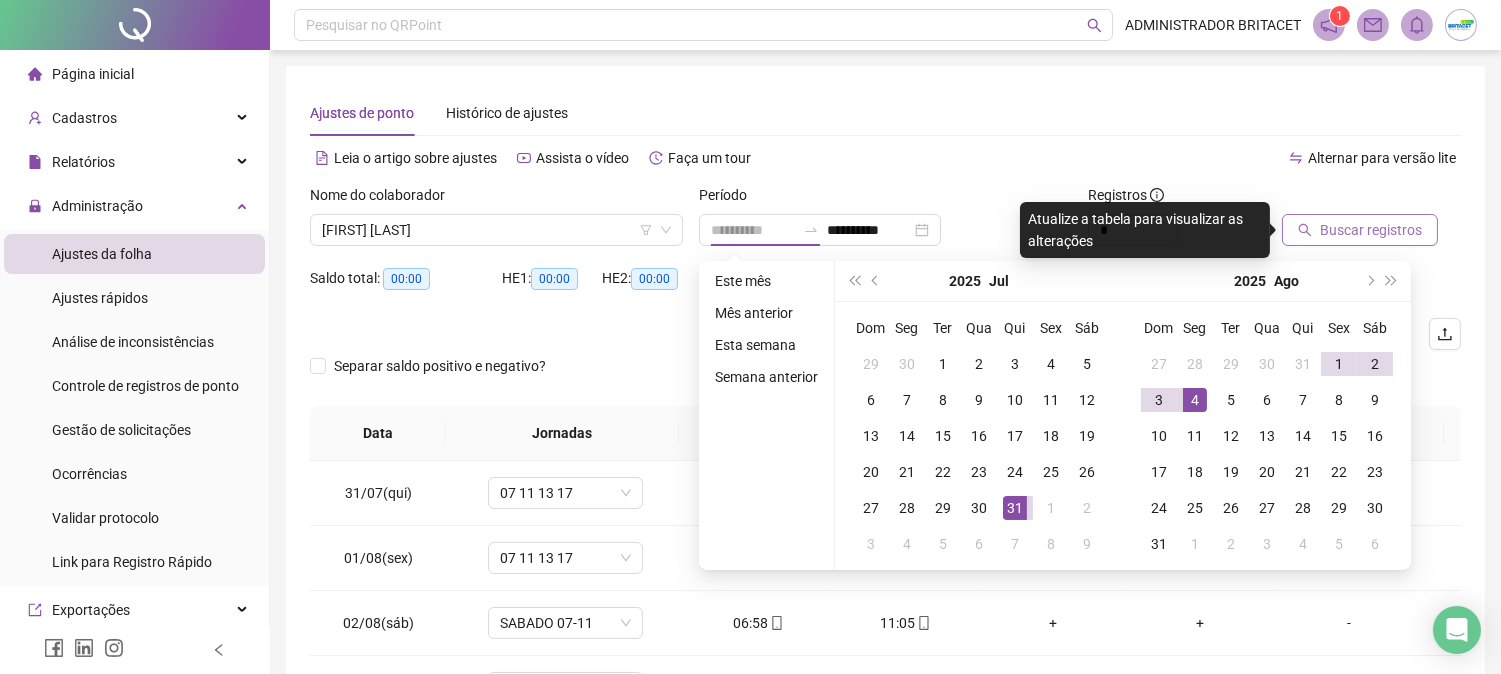 click on "31" at bounding box center [1015, 508] 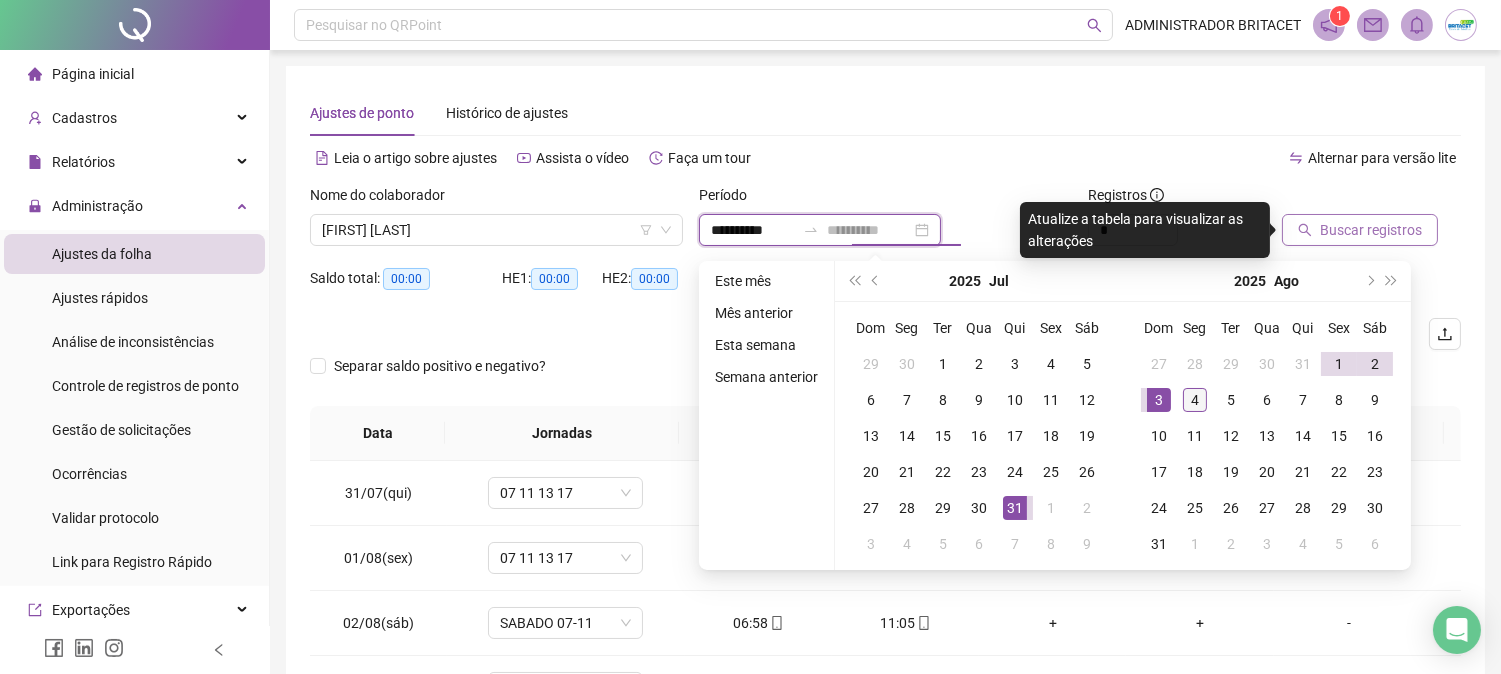 type on "**********" 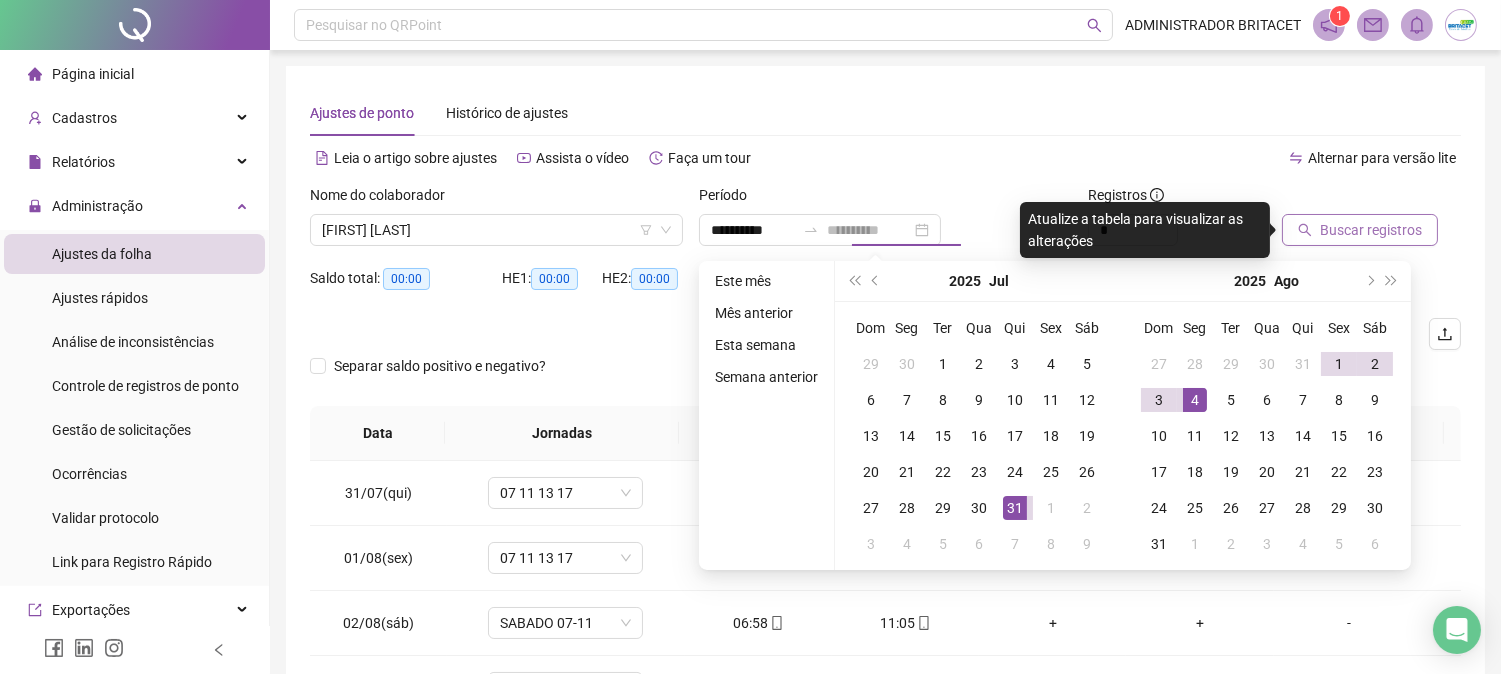 click on "4" at bounding box center (1195, 400) 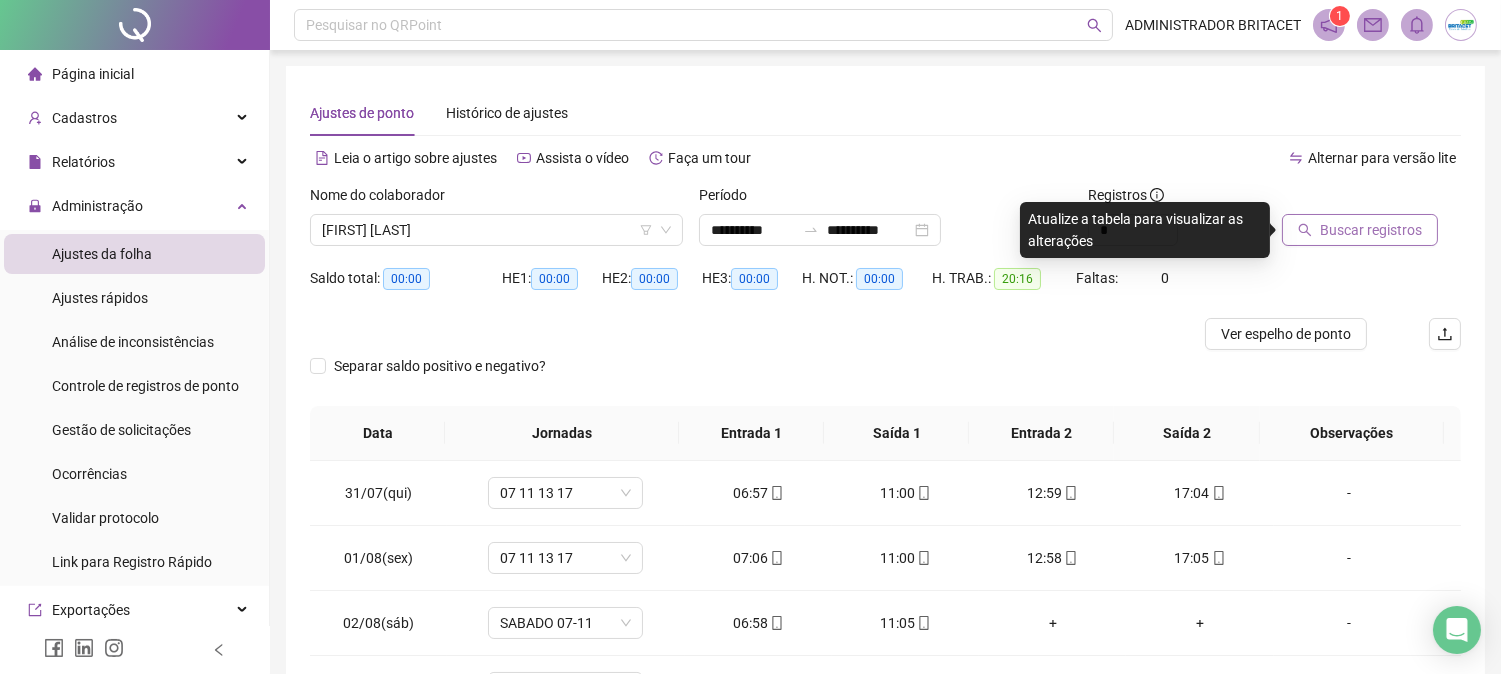 click on "Buscar registros" at bounding box center (1371, 230) 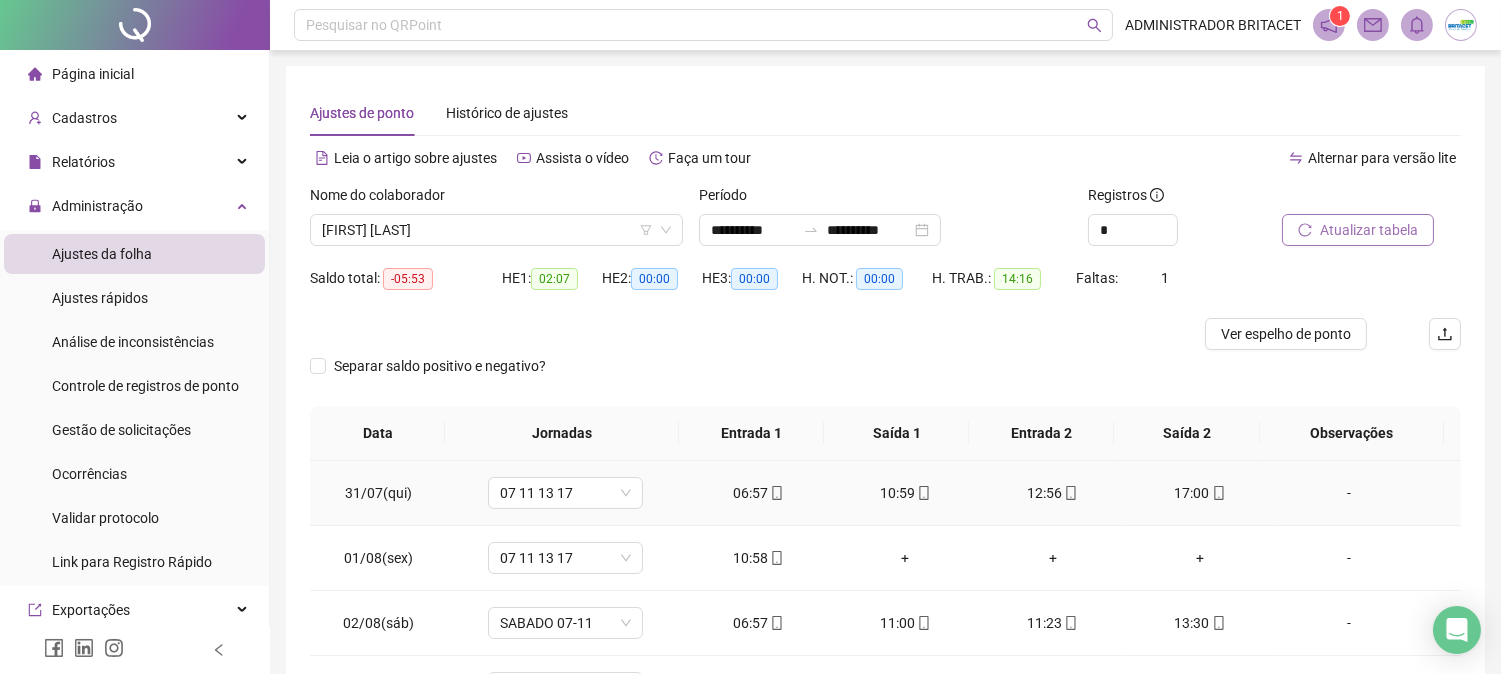 scroll, scrollTop: 222, scrollLeft: 0, axis: vertical 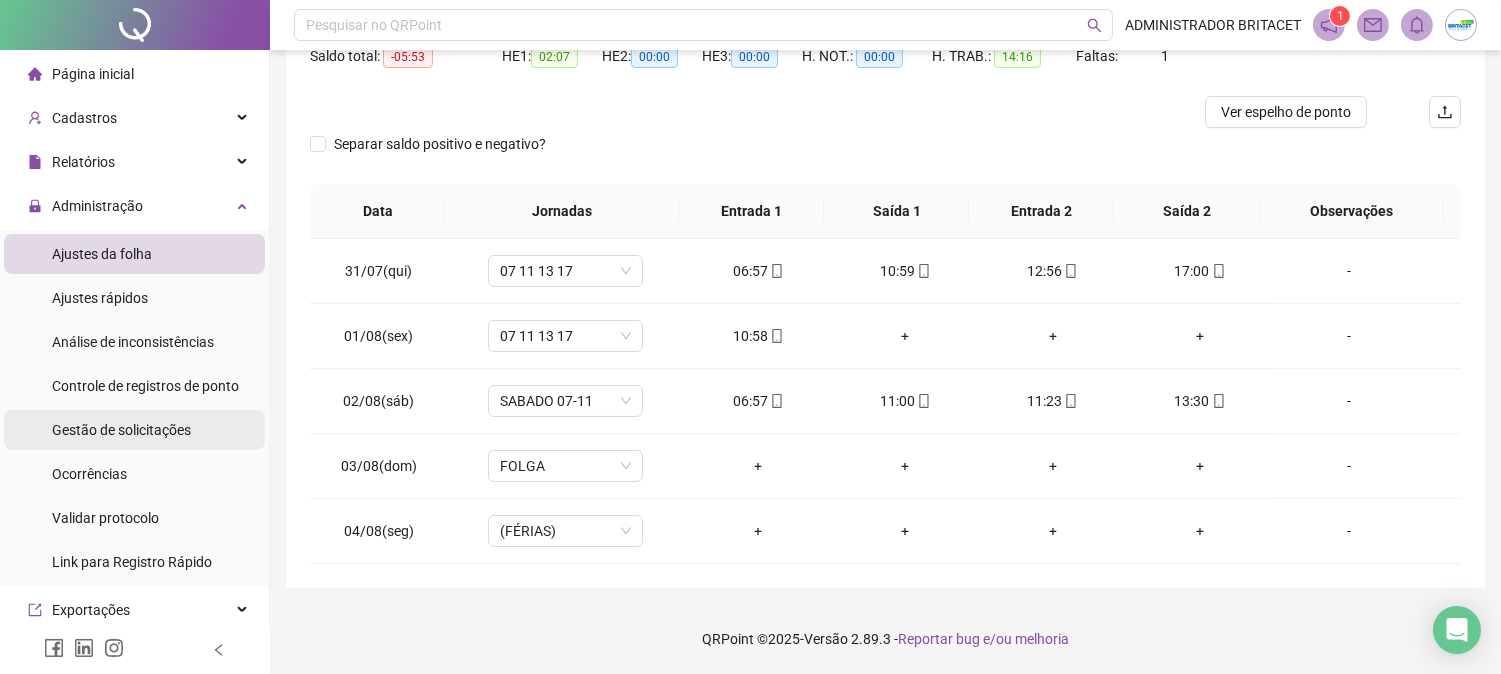 click on "Gestão de solicitações" at bounding box center [121, 430] 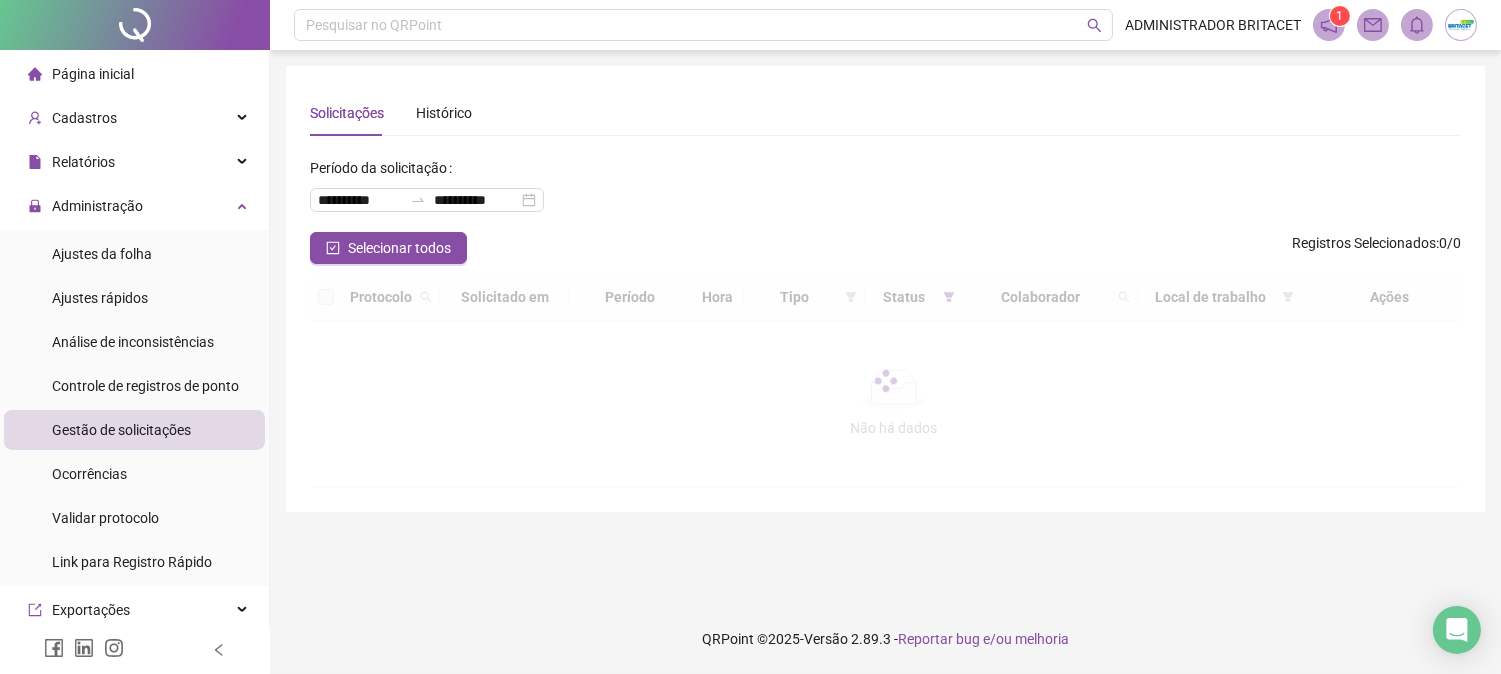 scroll, scrollTop: 0, scrollLeft: 0, axis: both 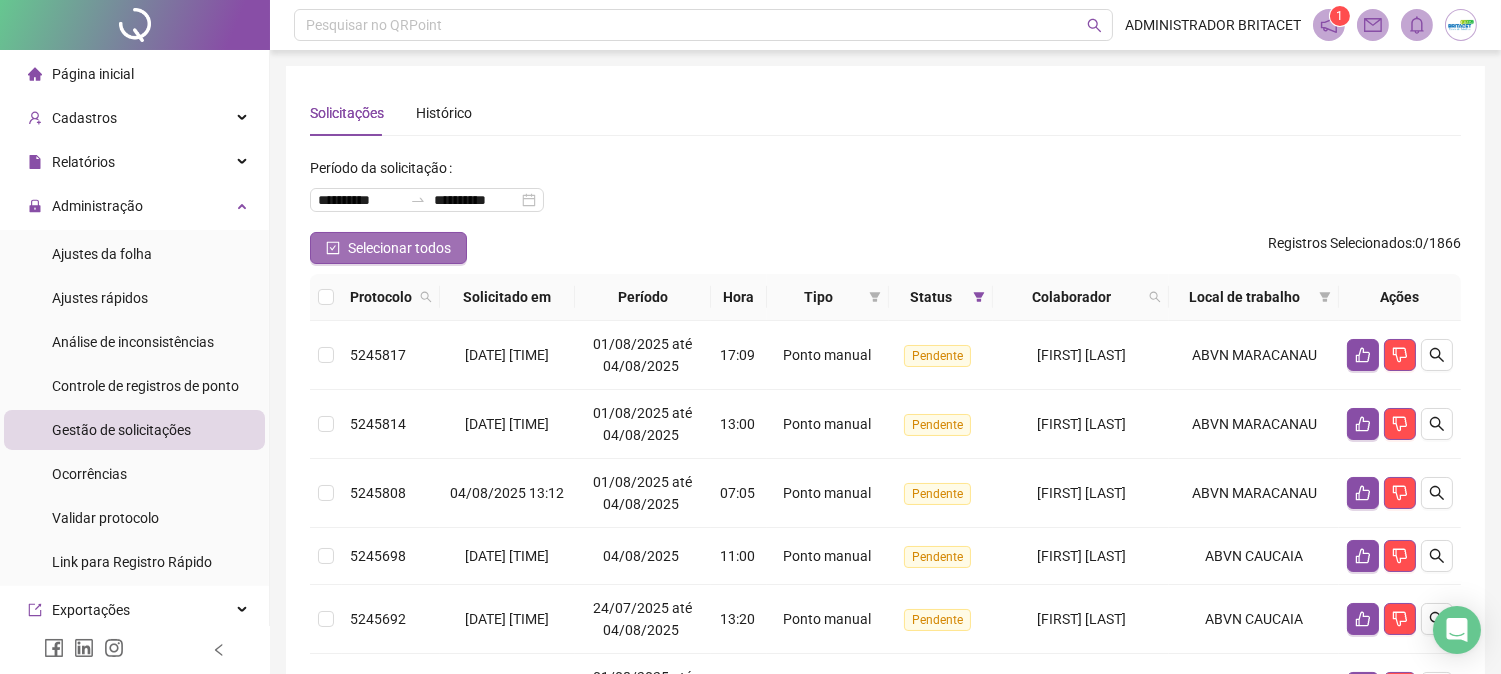 click 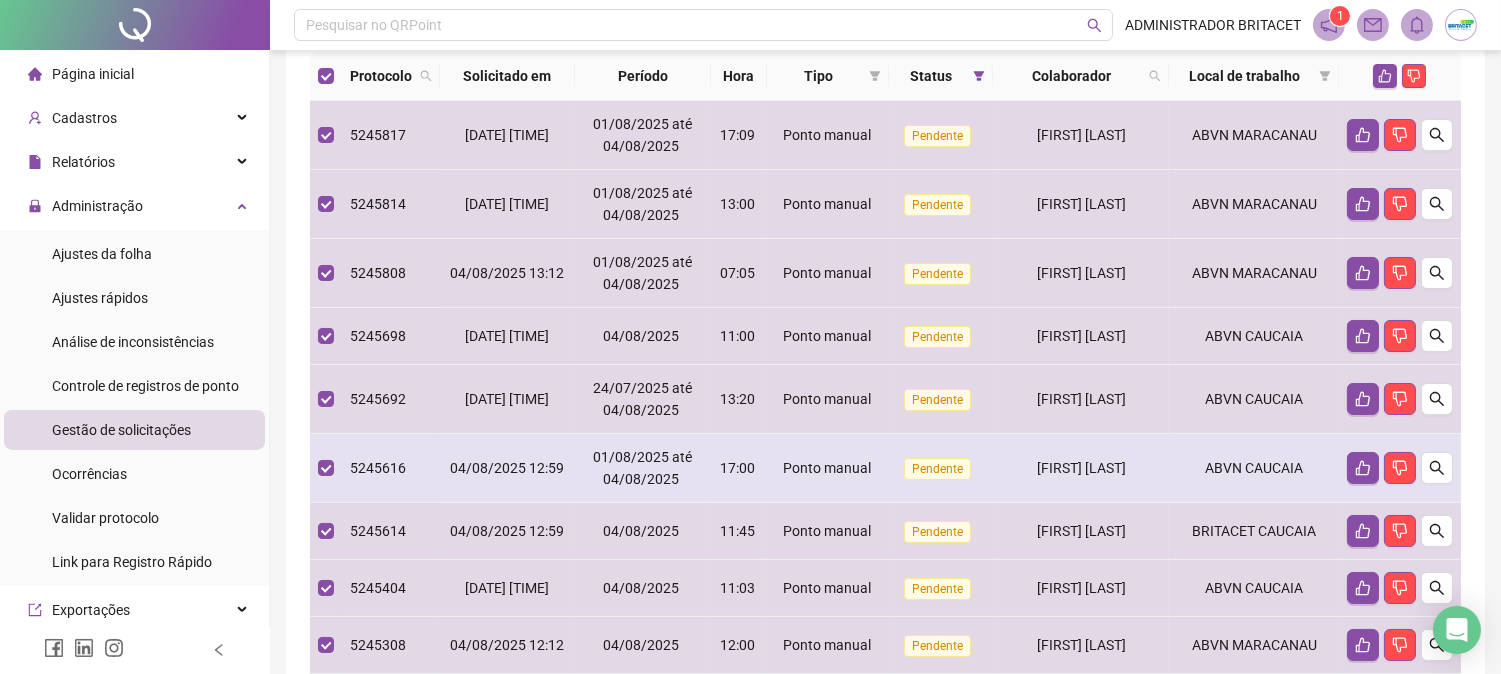 scroll, scrollTop: 111, scrollLeft: 0, axis: vertical 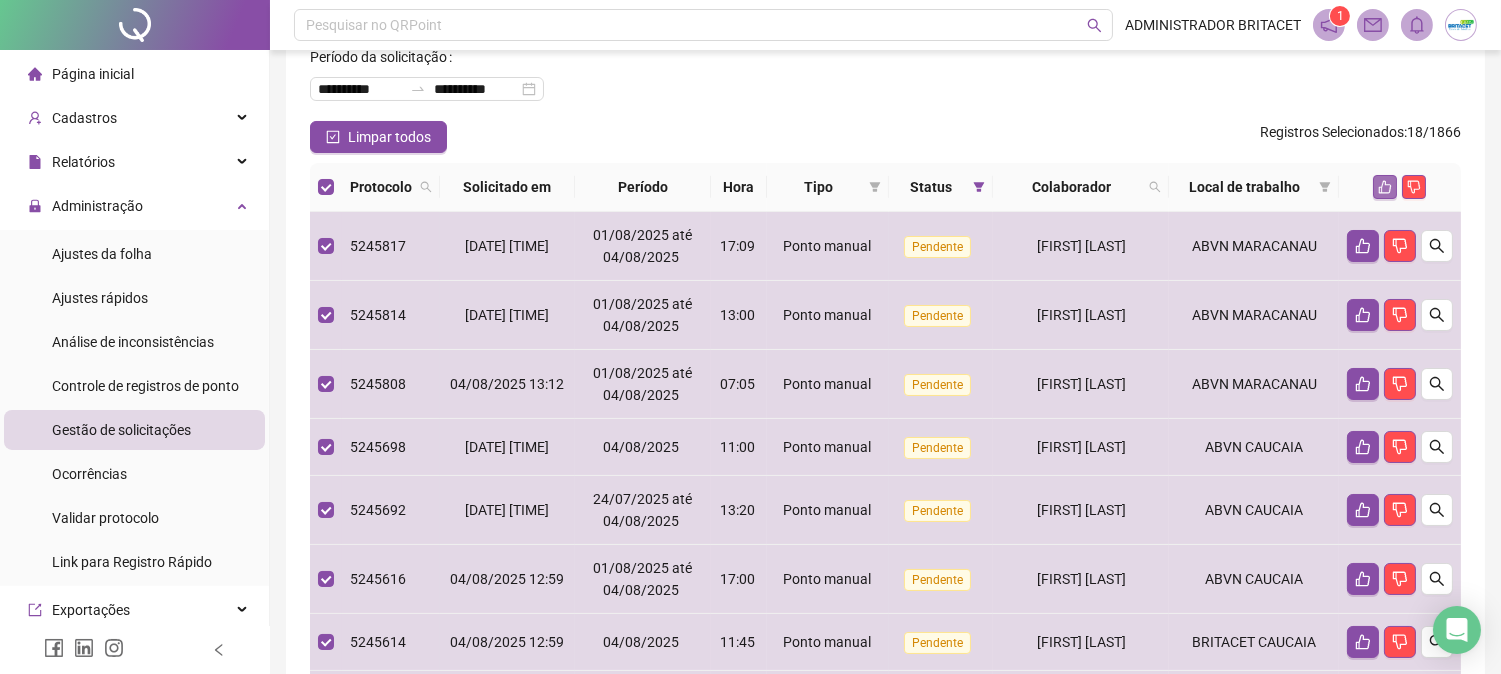 click at bounding box center (1385, 187) 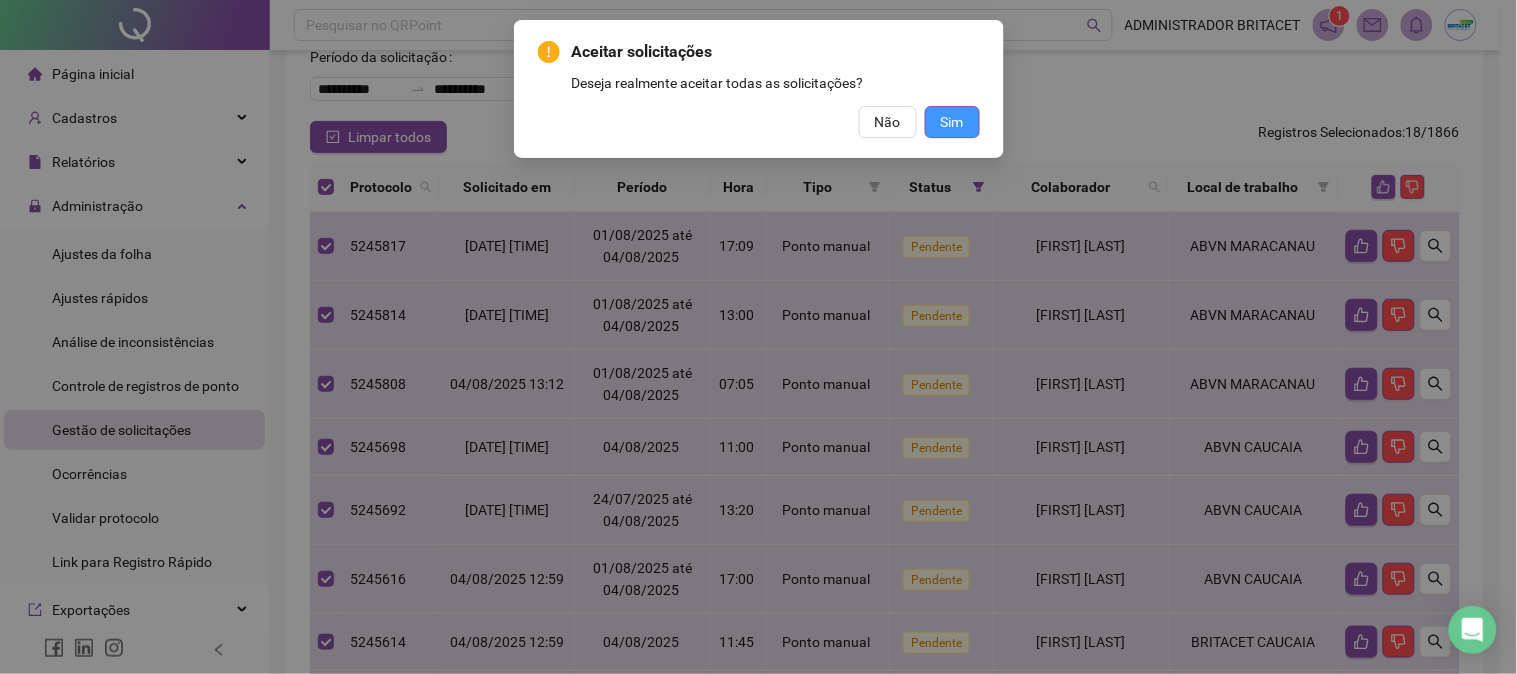 click on "Sim" at bounding box center [952, 122] 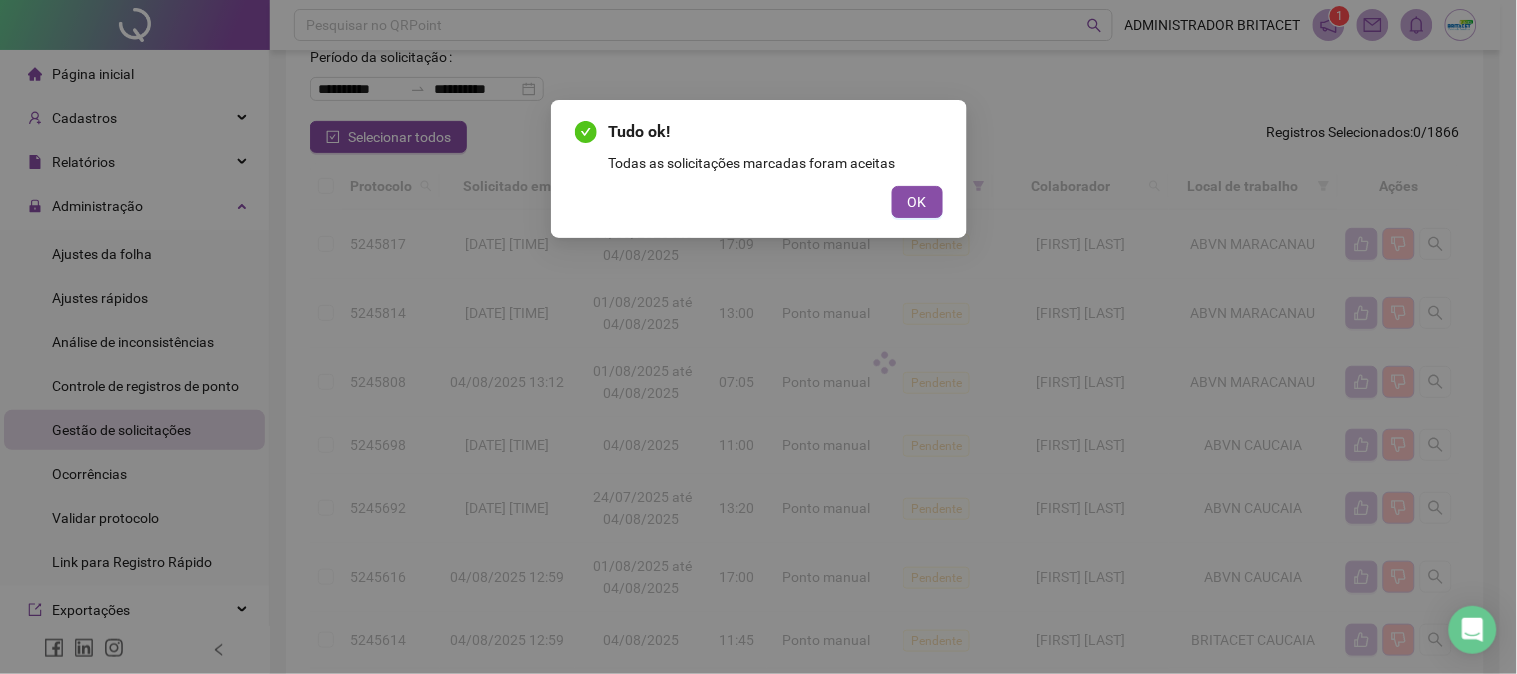 click on "Tudo ok! Todas as solicitações marcadas foram aceitas OK" at bounding box center [758, 337] 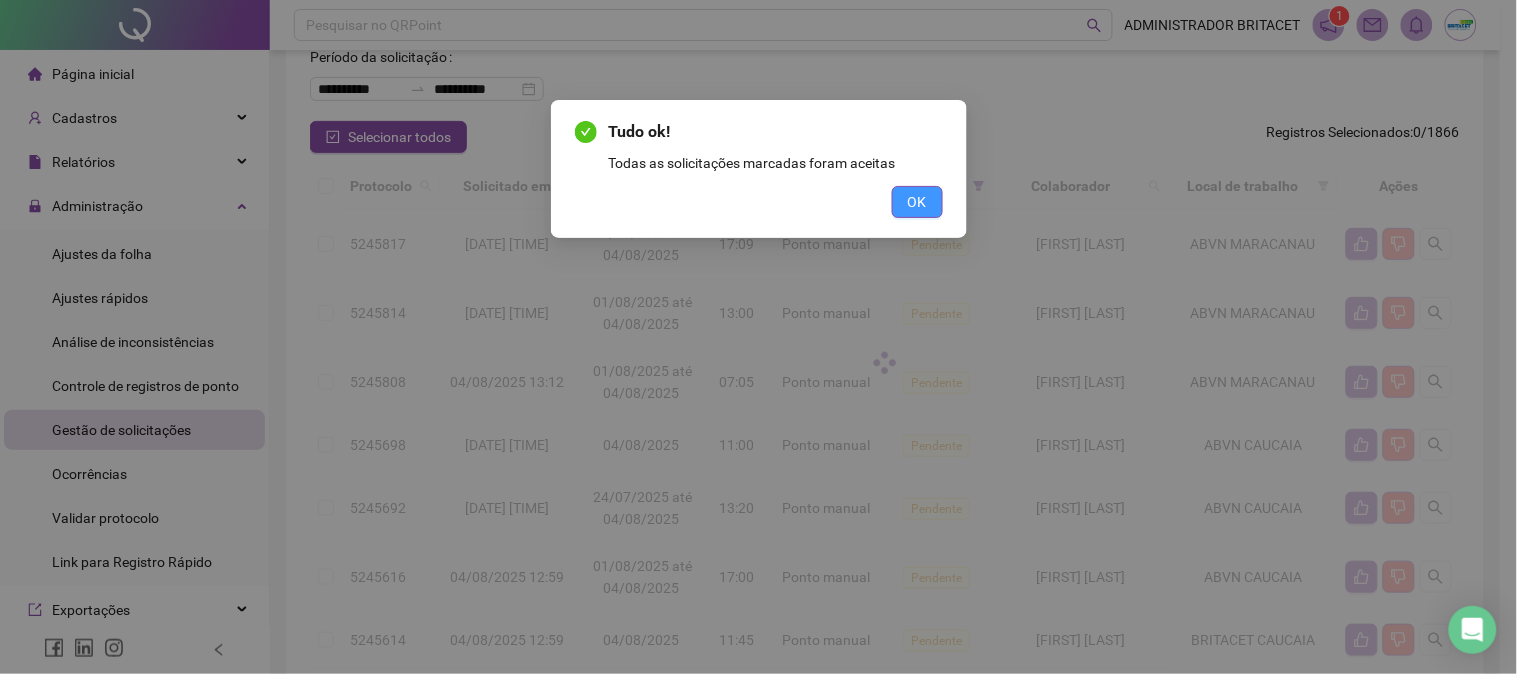 click on "OK" at bounding box center (917, 202) 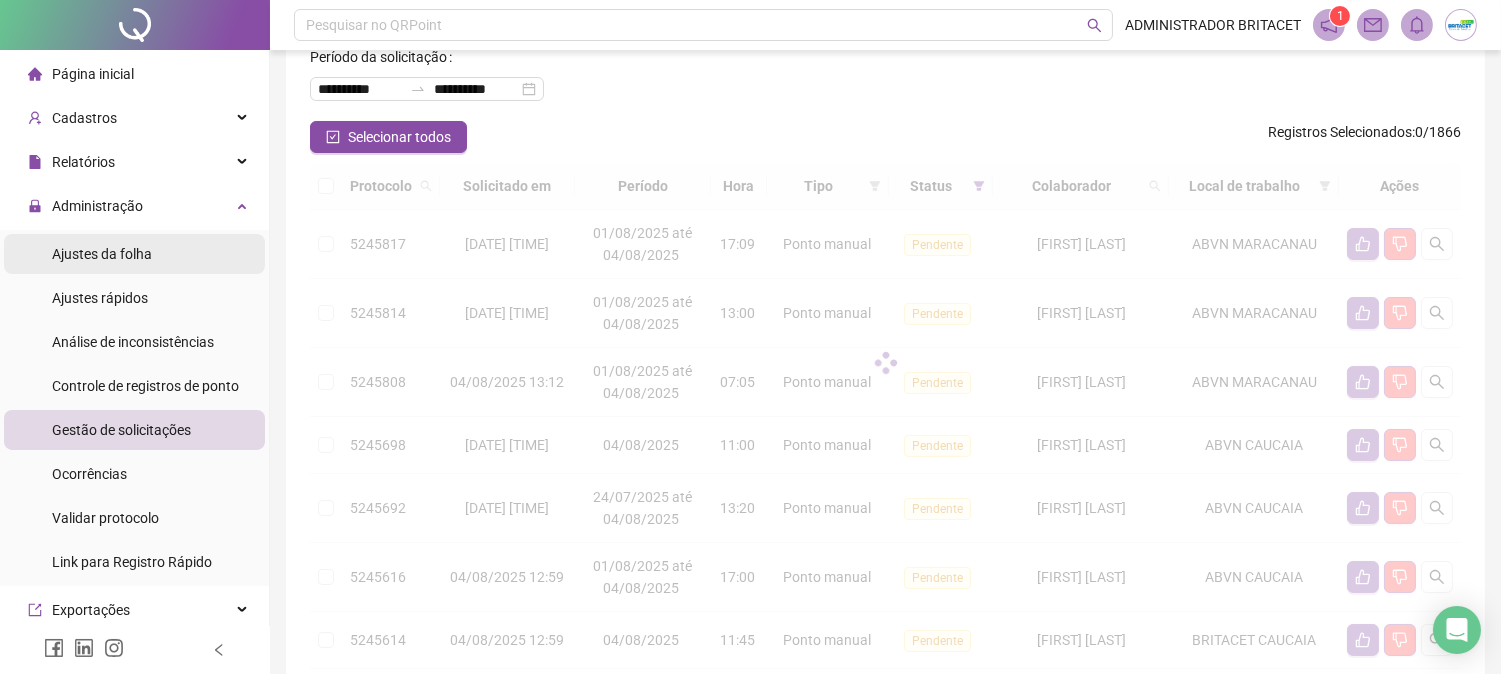 click on "Ajustes da folha" at bounding box center [134, 254] 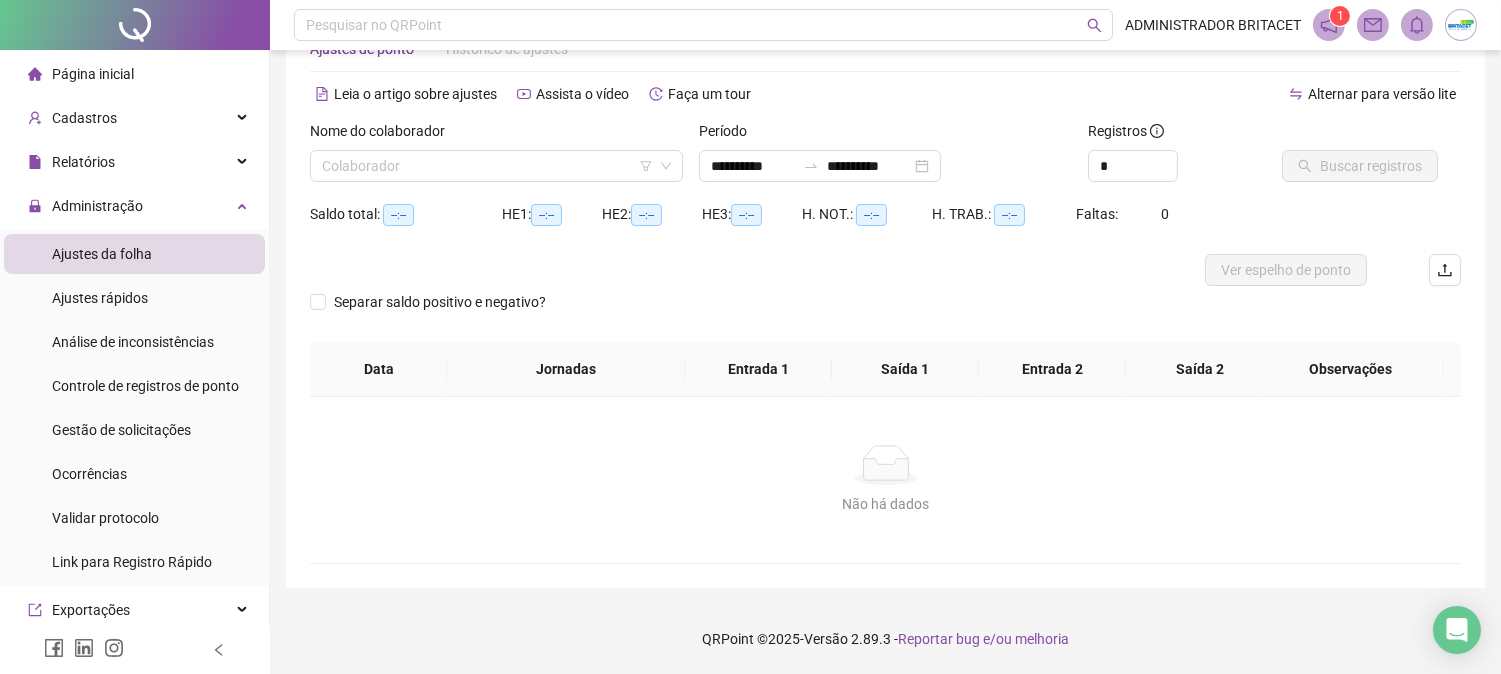 scroll, scrollTop: 63, scrollLeft: 0, axis: vertical 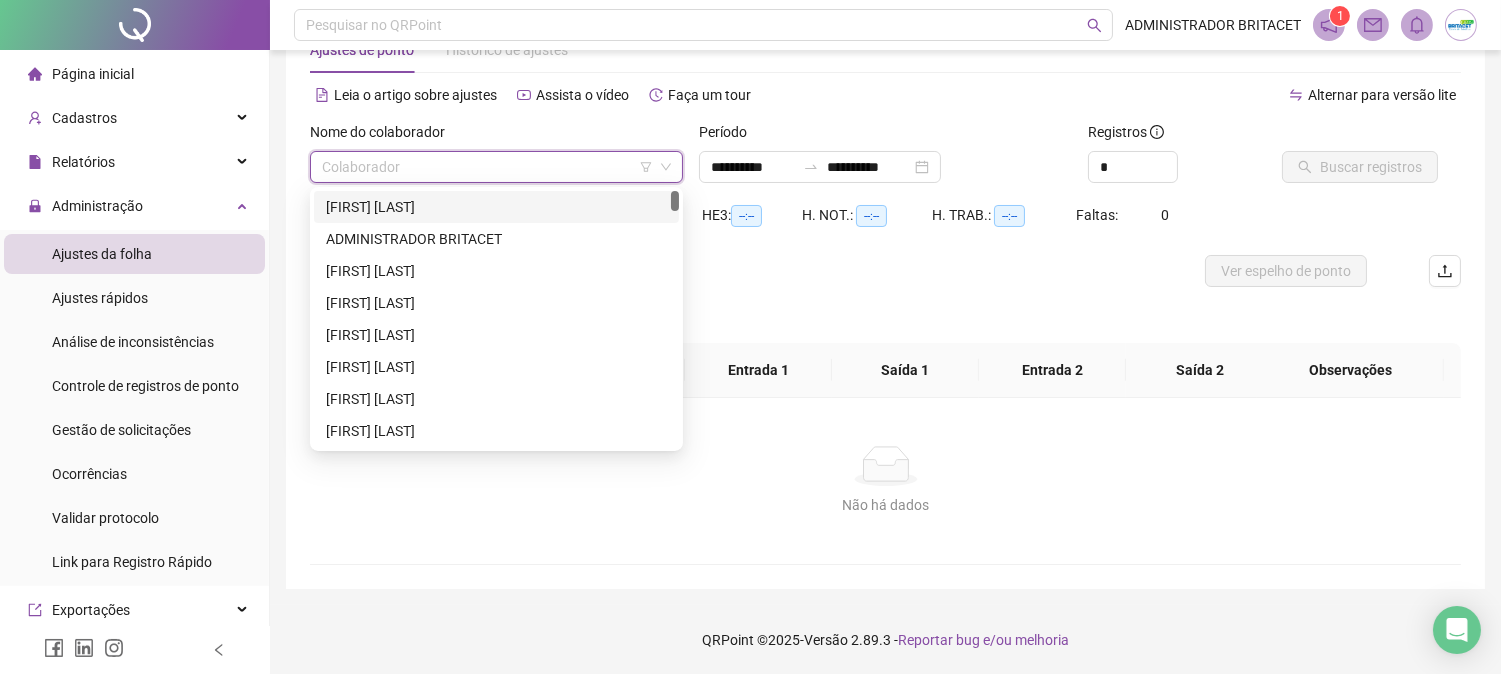 click at bounding box center (487, 167) 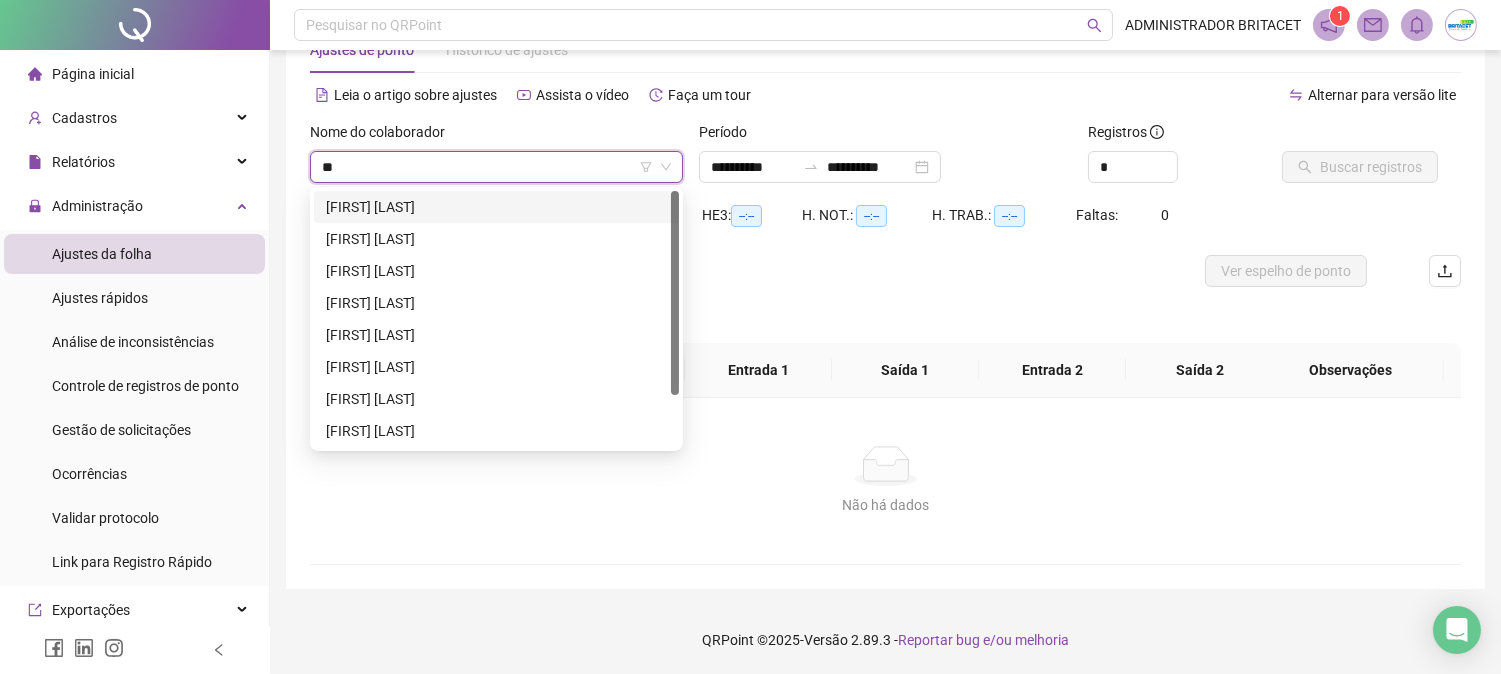 type on "***" 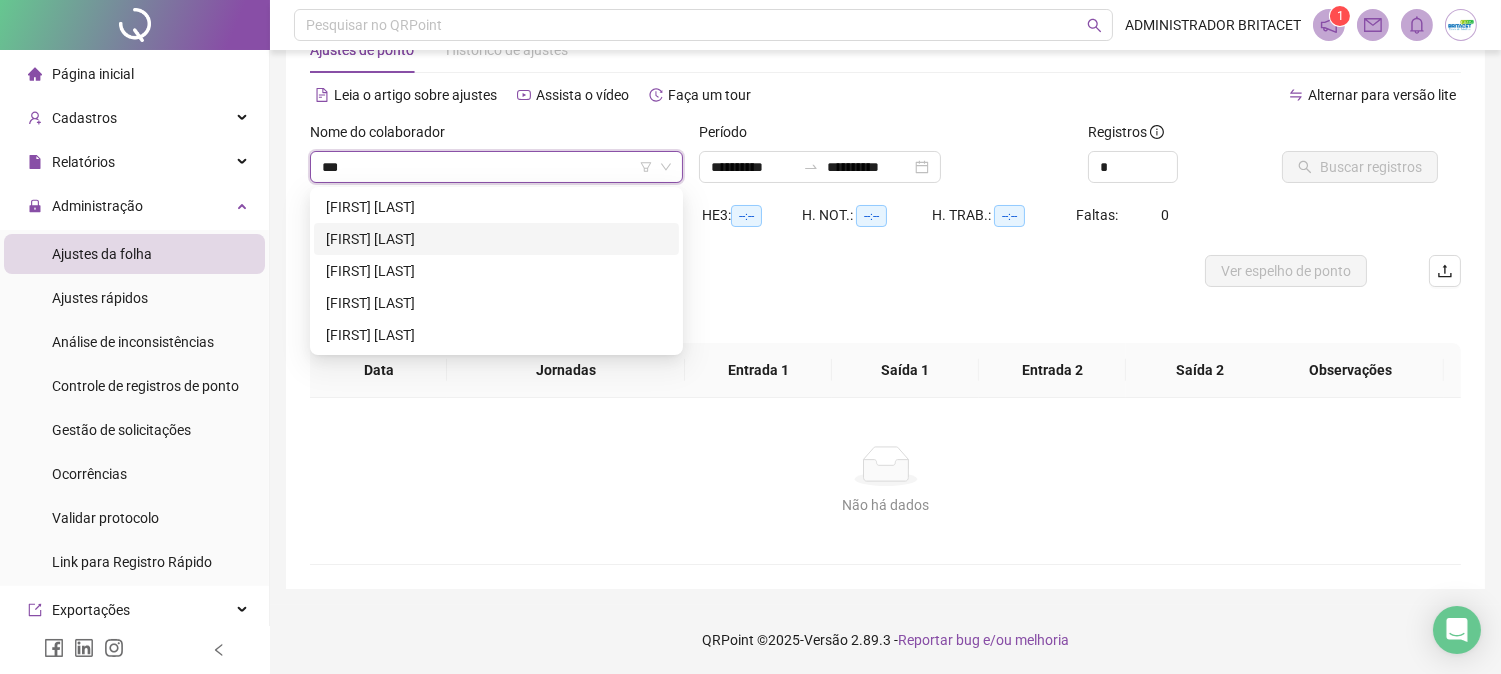drag, startPoint x: 466, startPoint y: 242, endPoint x: 542, endPoint y: 237, distance: 76.1643 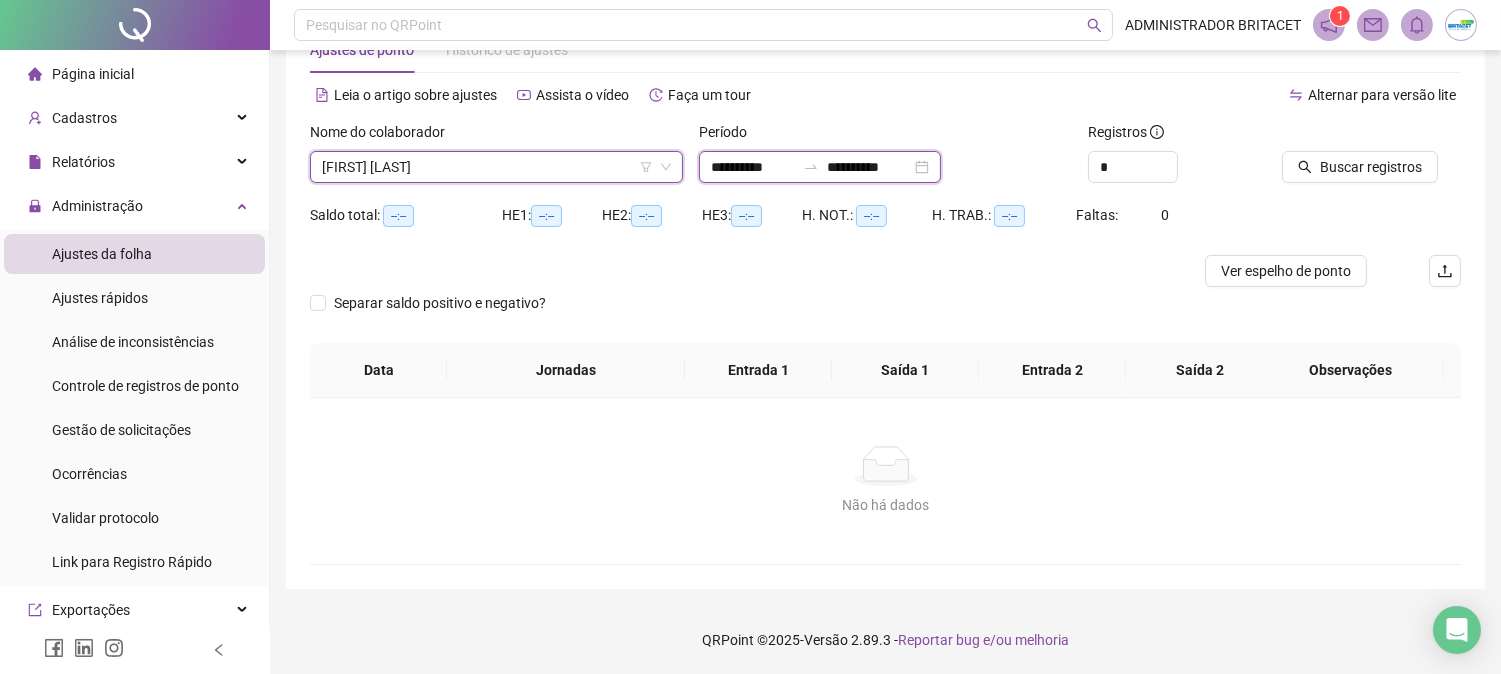 click on "**********" at bounding box center [753, 167] 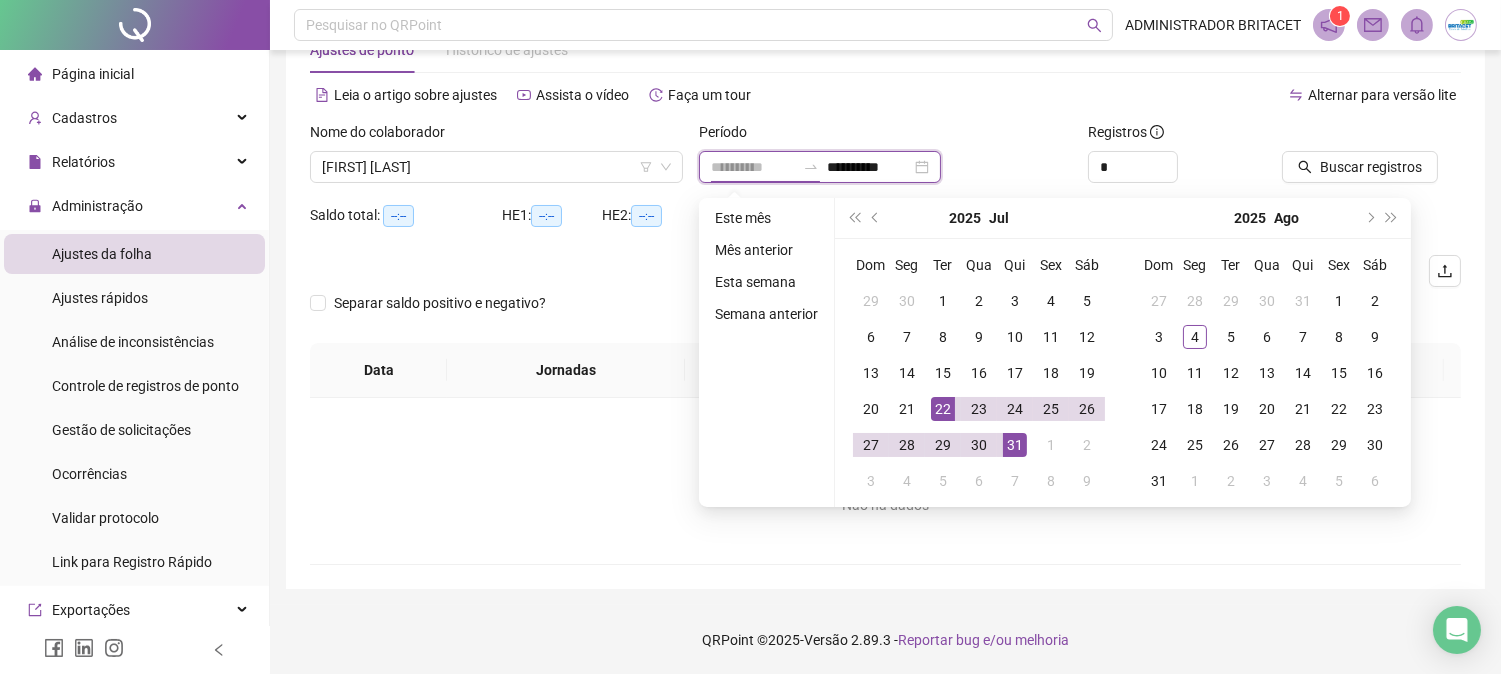 type on "**********" 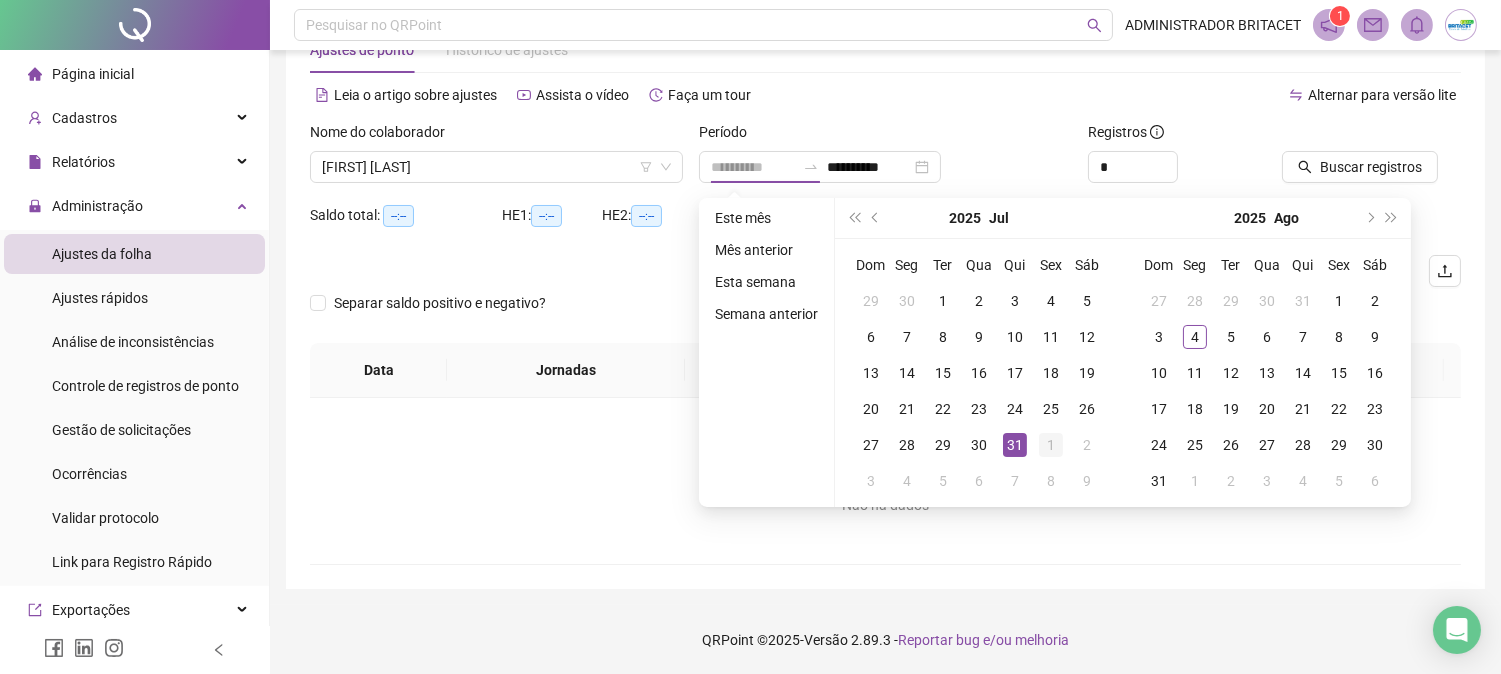drag, startPoint x: 1014, startPoint y: 448, endPoint x: 1032, endPoint y: 434, distance: 22.803509 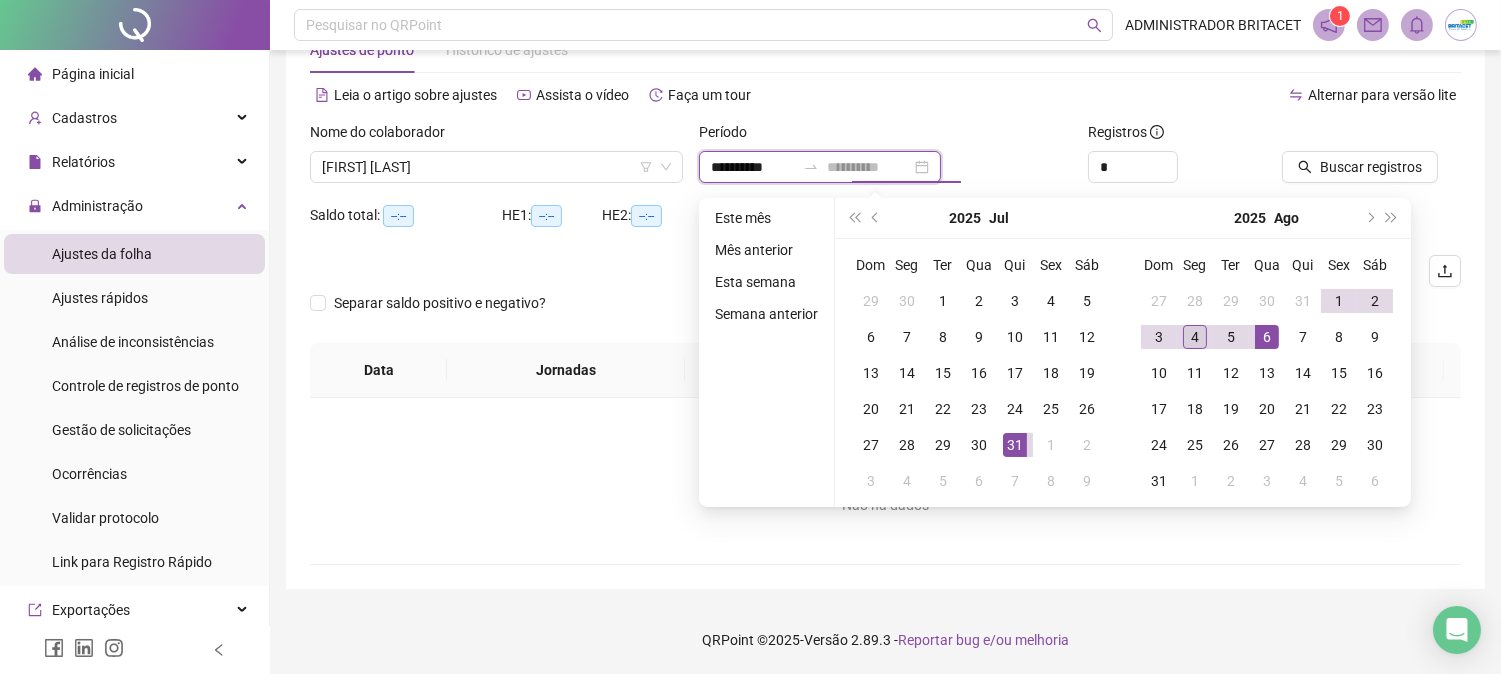 type on "**********" 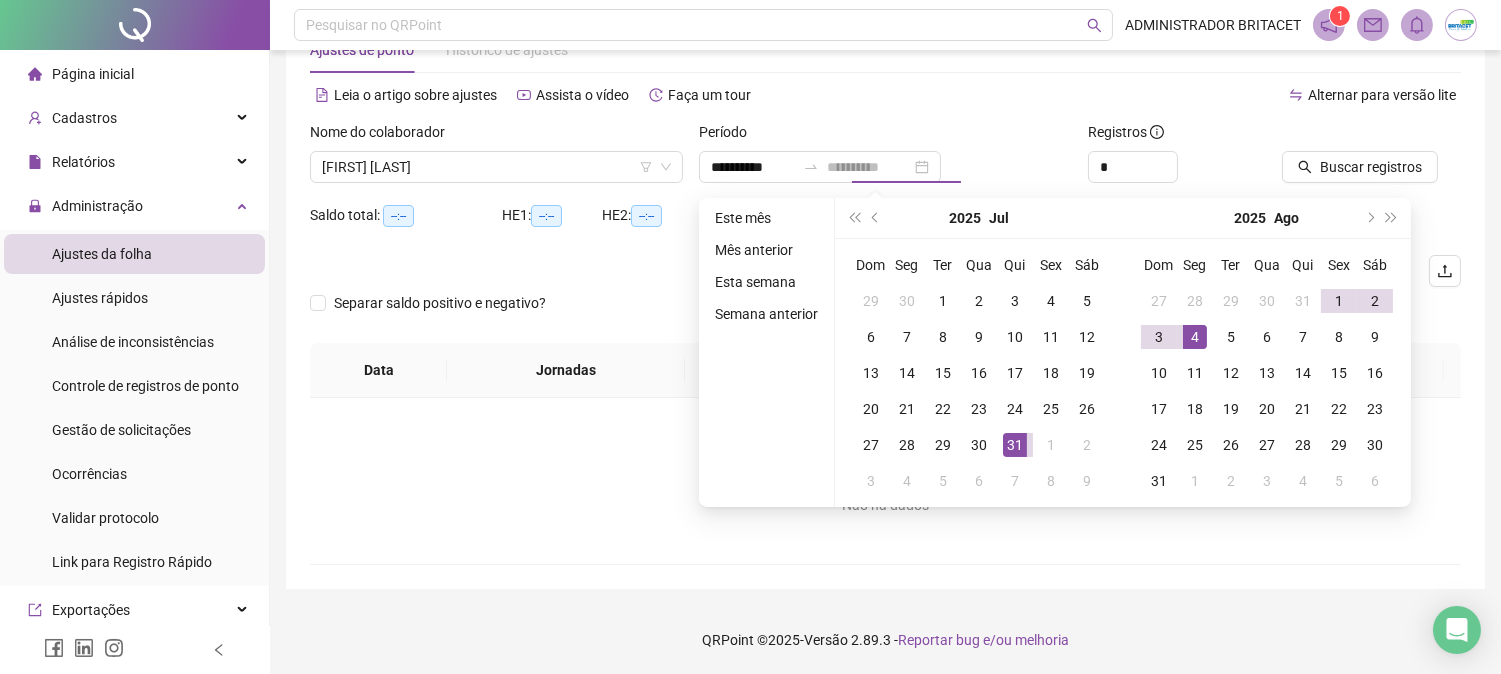 drag, startPoint x: 1198, startPoint y: 333, endPoint x: 1264, endPoint y: 271, distance: 90.55385 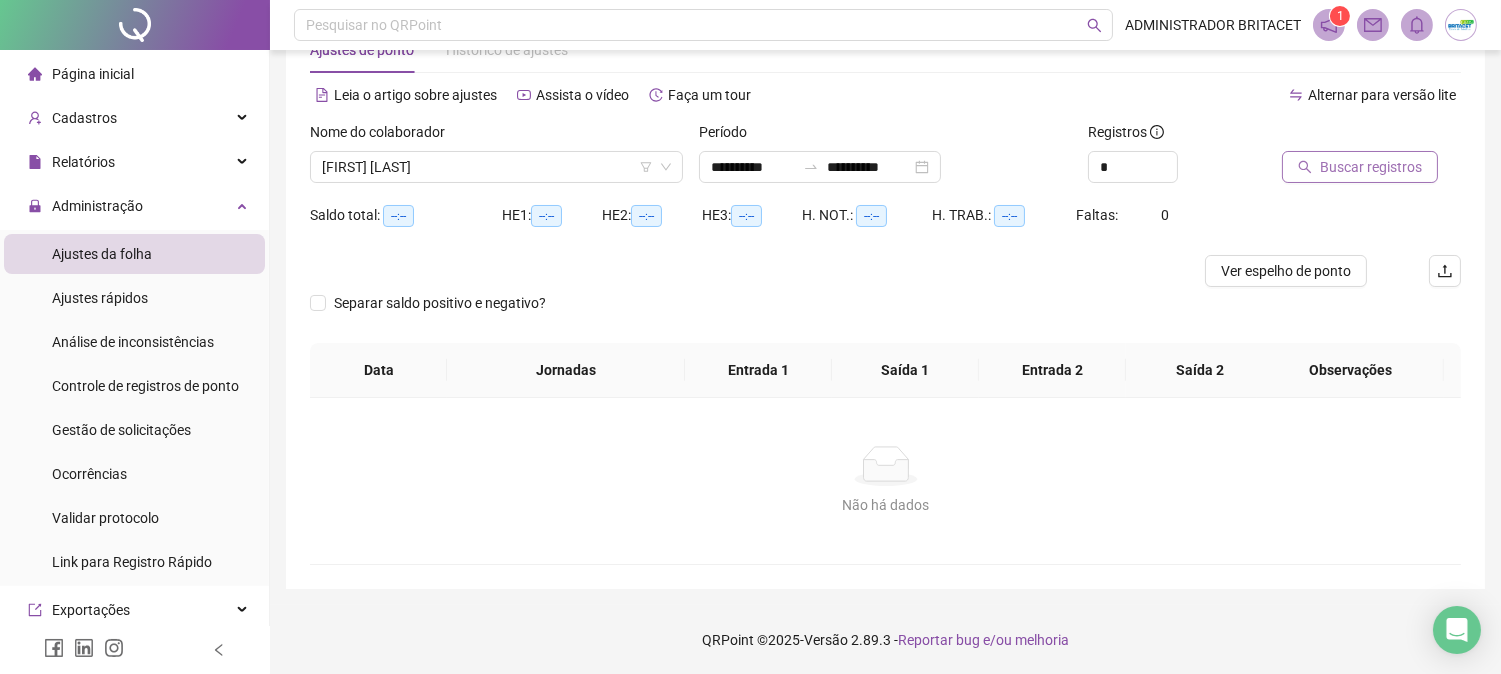 click on "Buscar registros" at bounding box center [1360, 167] 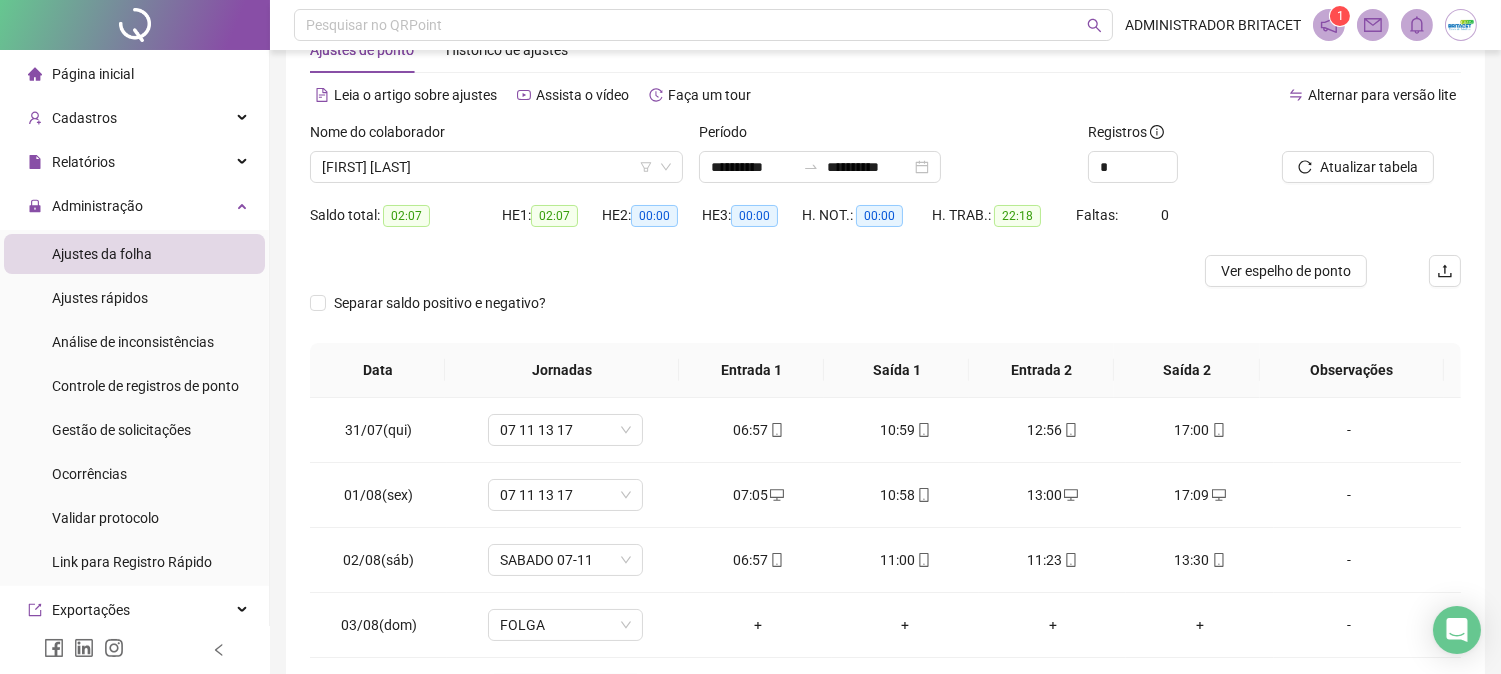 scroll, scrollTop: 222, scrollLeft: 0, axis: vertical 